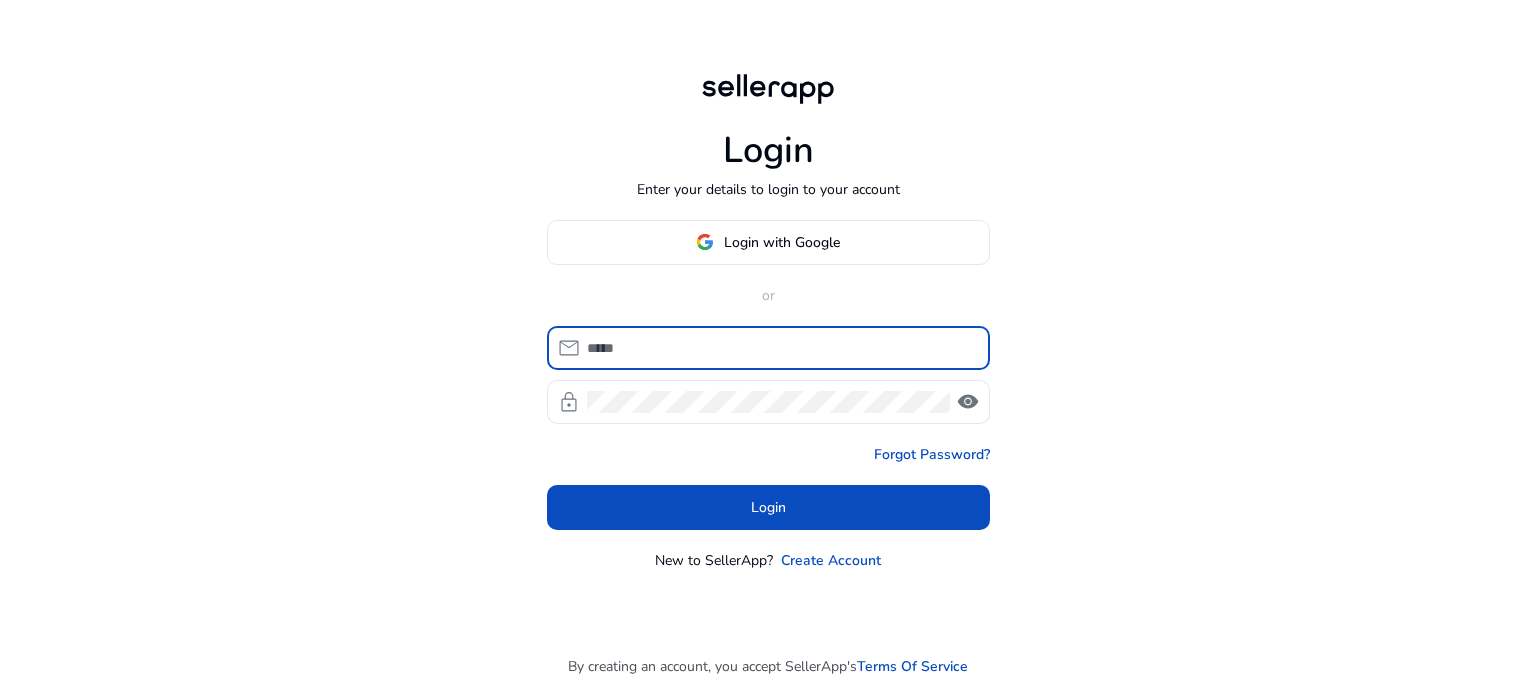 scroll, scrollTop: 0, scrollLeft: 0, axis: both 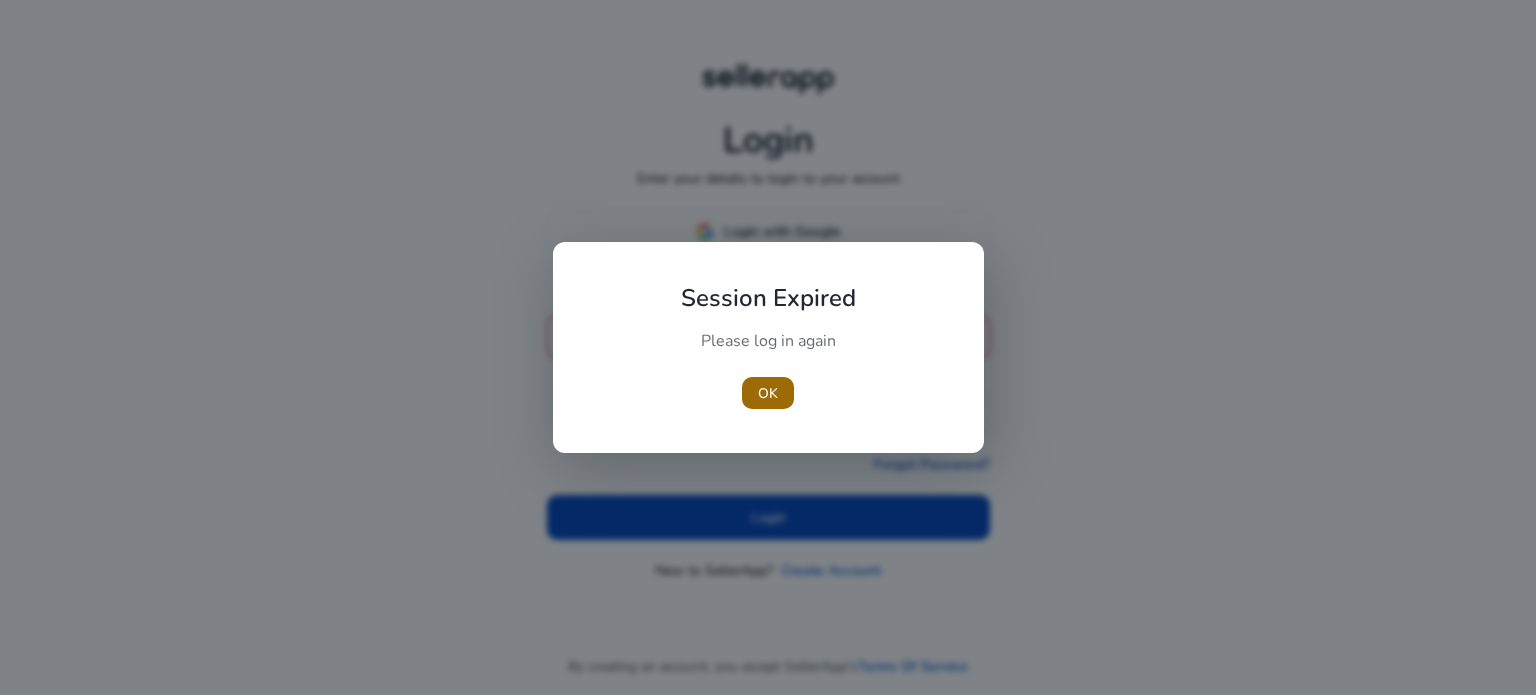 type 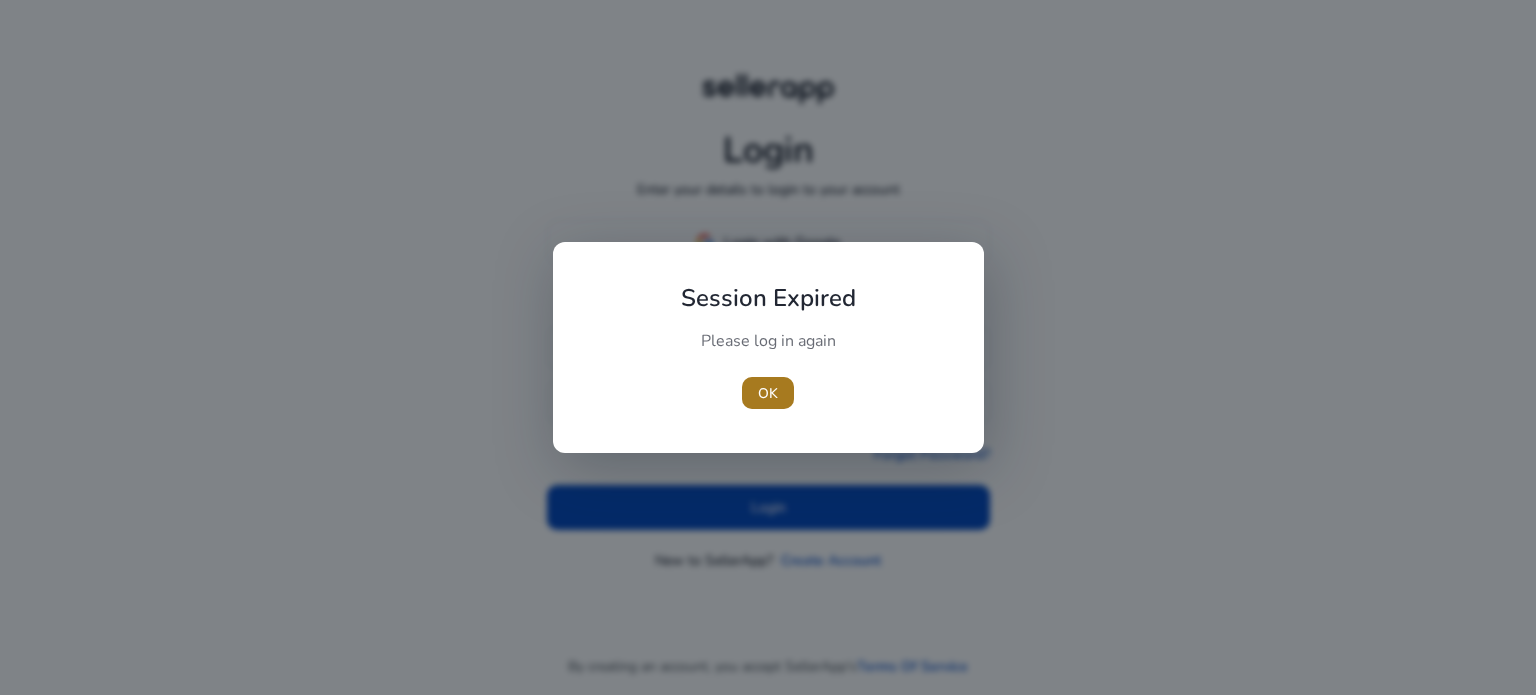 click on "OK" at bounding box center (768, 393) 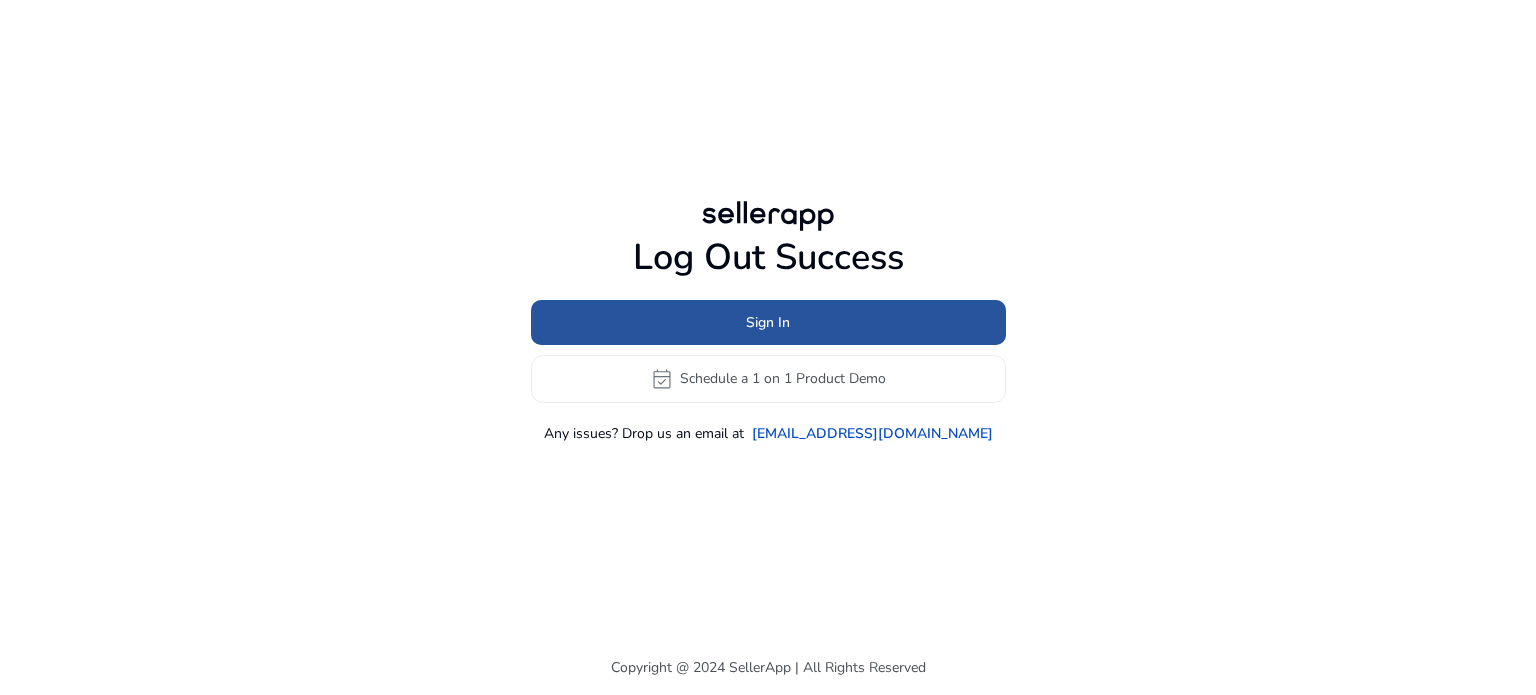 click 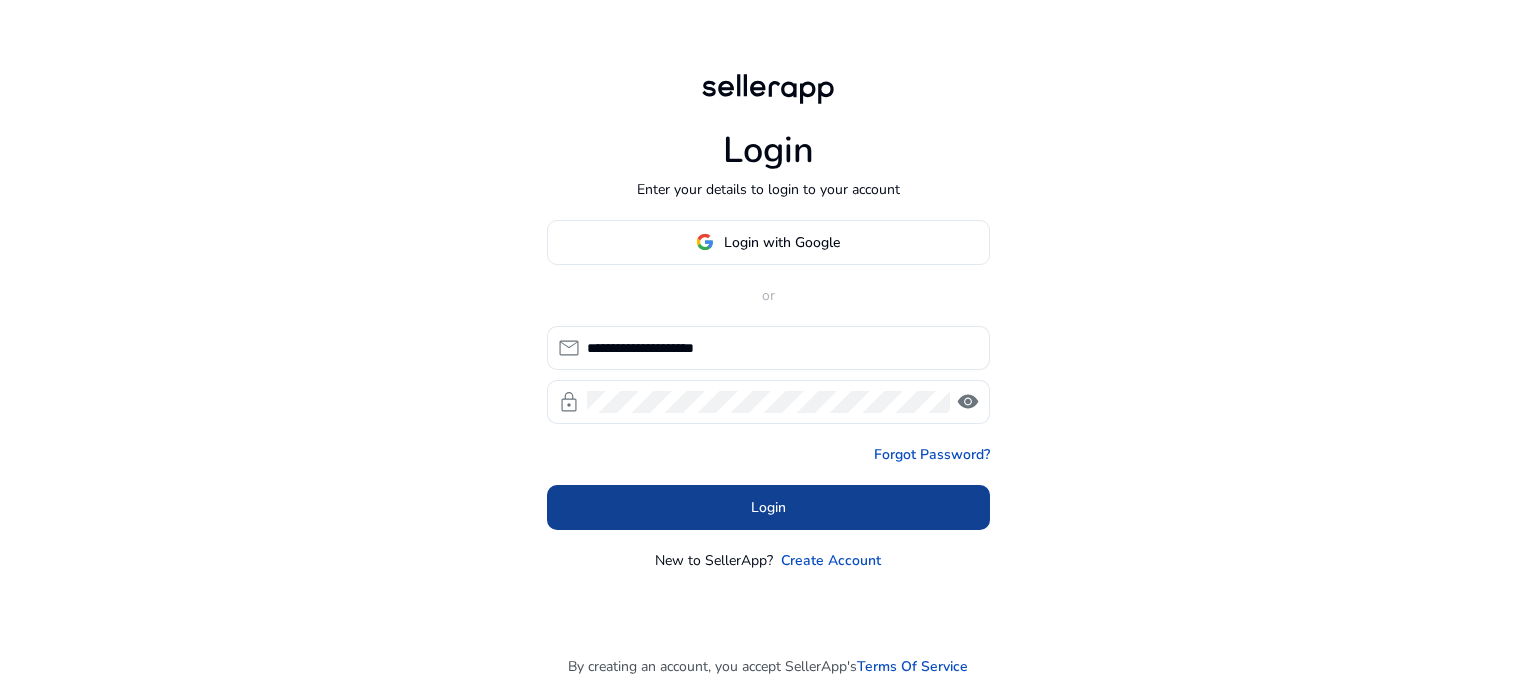 click at bounding box center (768, 507) 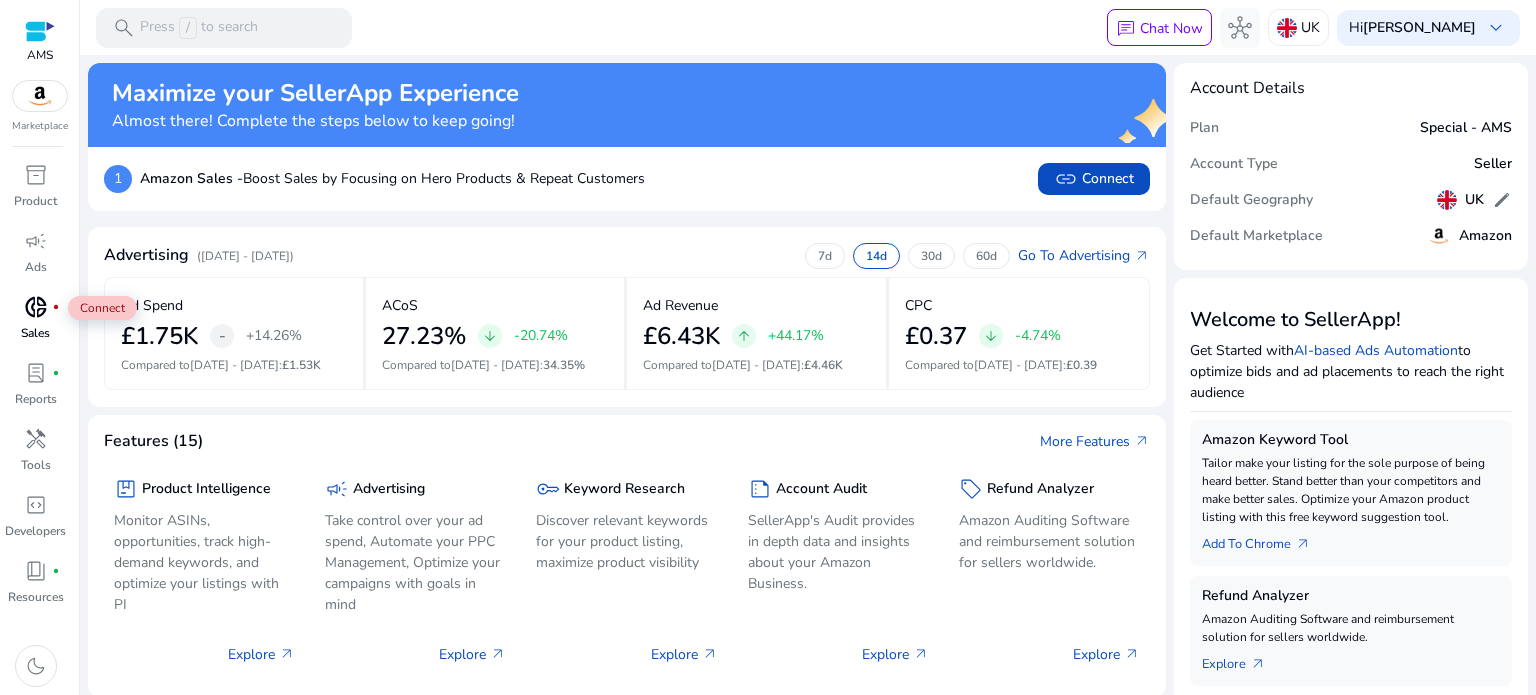 click on "donut_small" at bounding box center (36, 307) 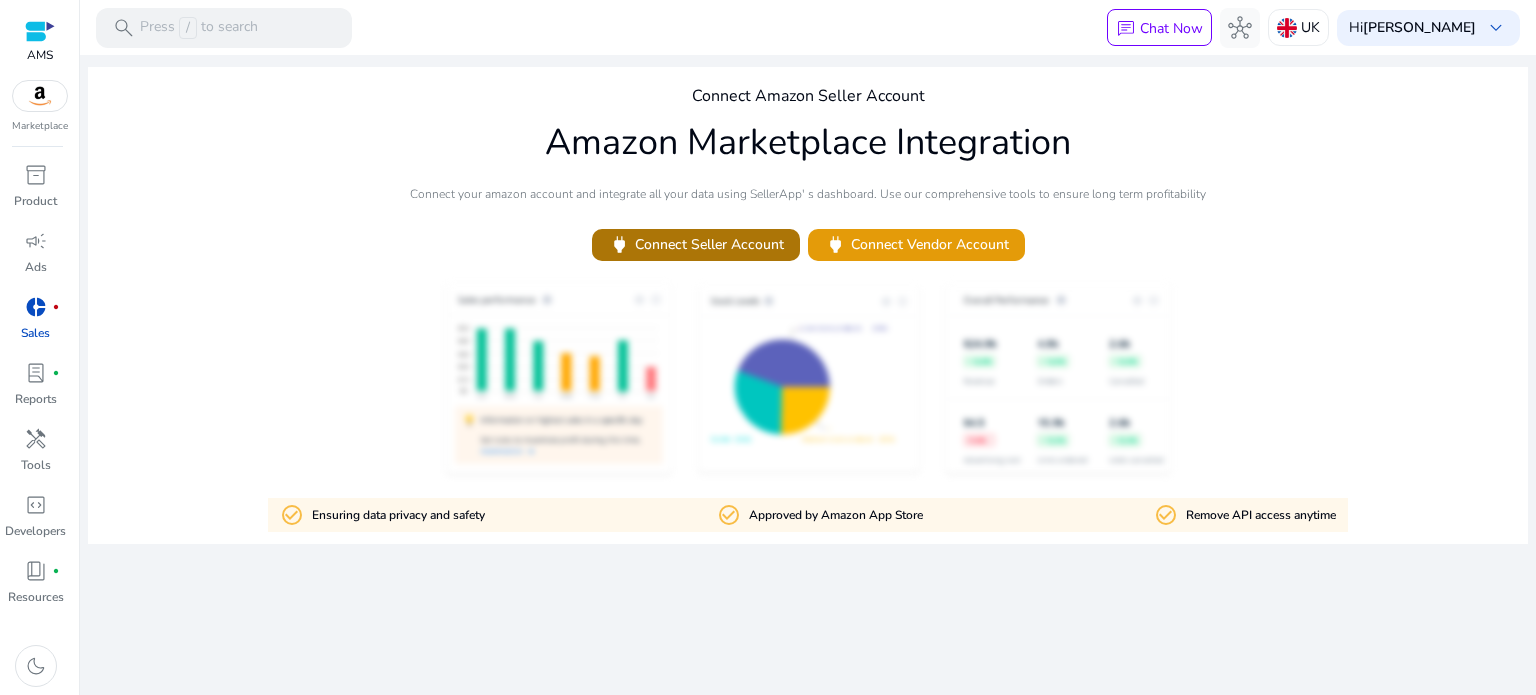 click on "power   Connect Seller Account" 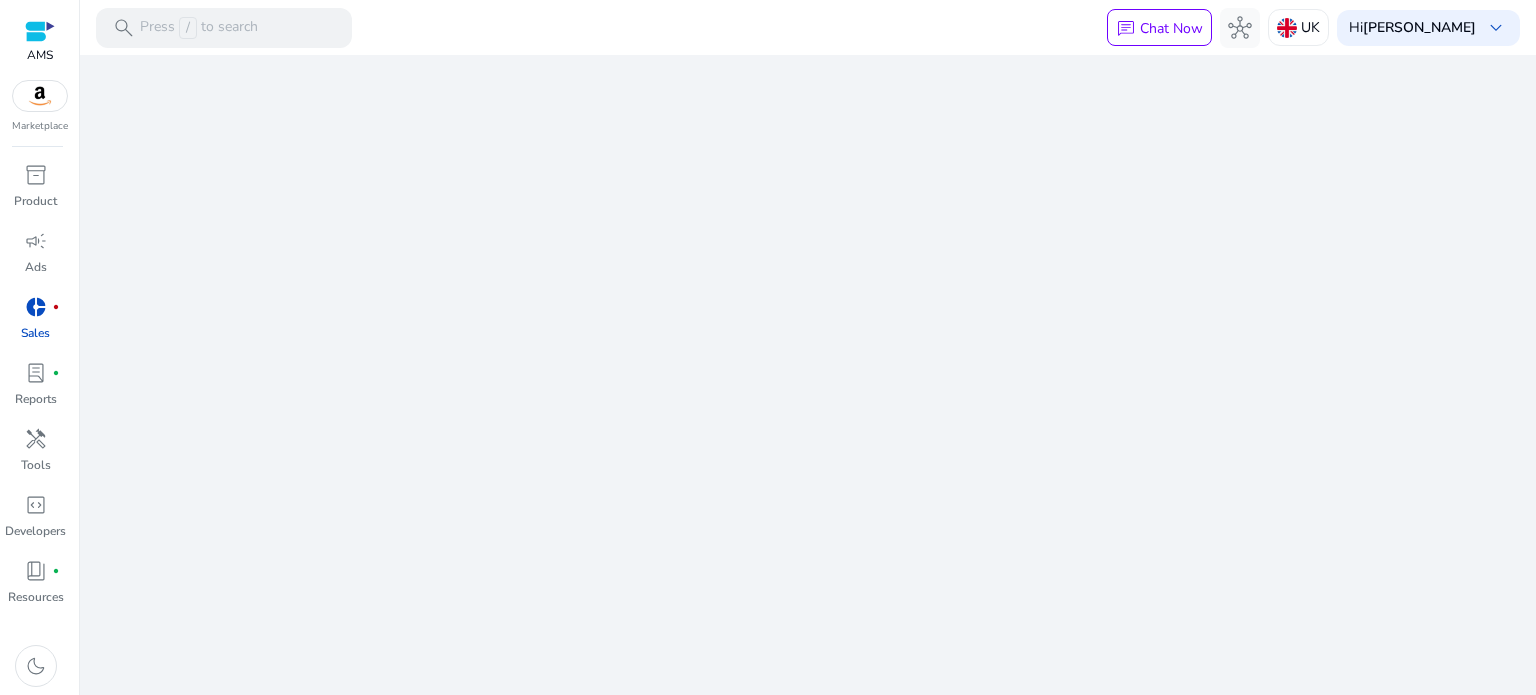 scroll, scrollTop: 0, scrollLeft: 0, axis: both 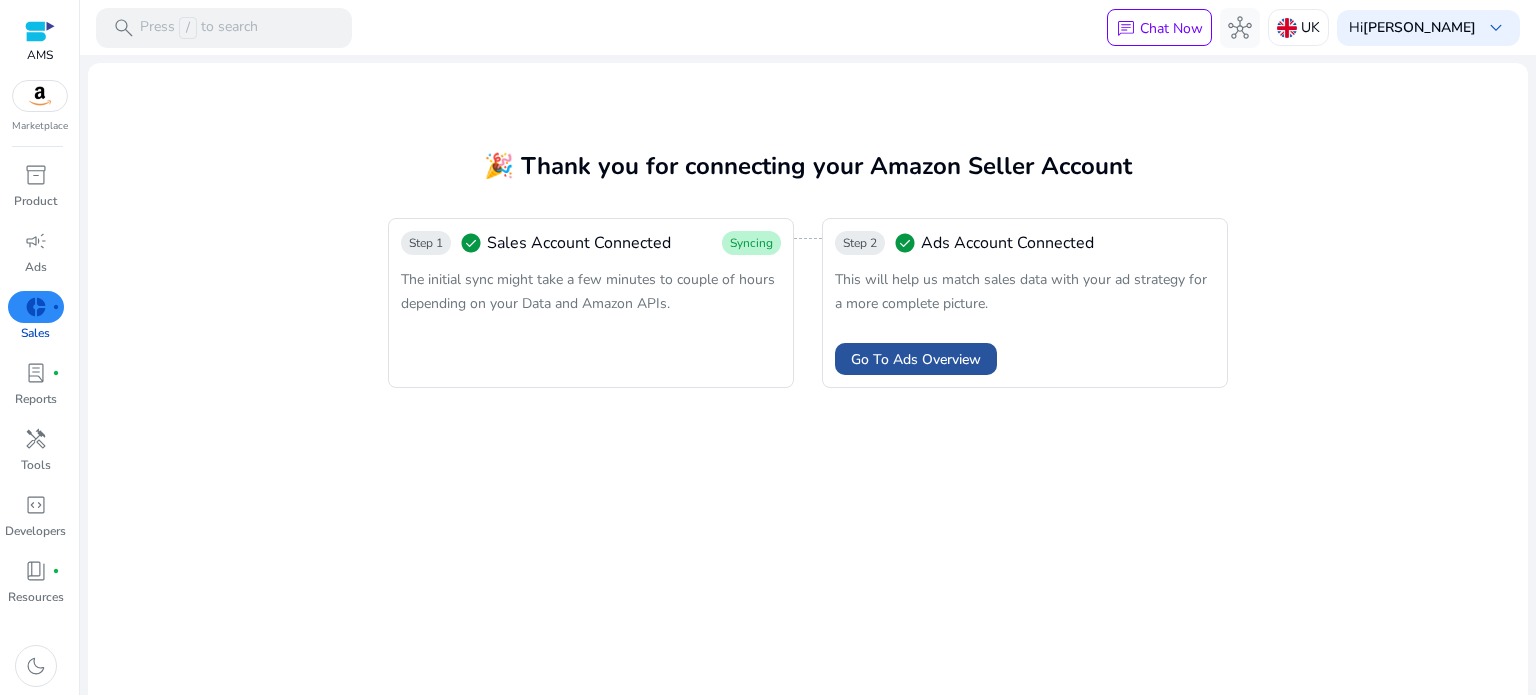 click on "Go To Ads Overview" 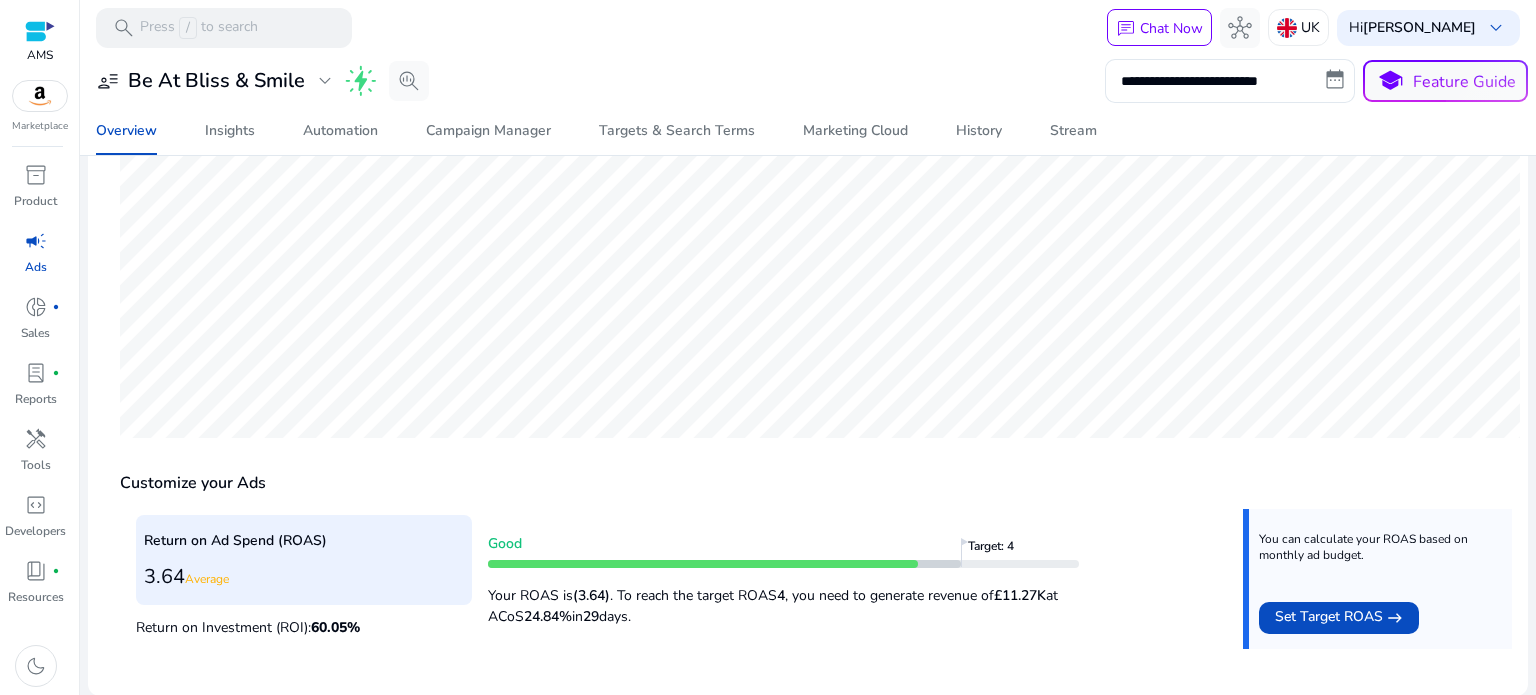 scroll, scrollTop: 0, scrollLeft: 0, axis: both 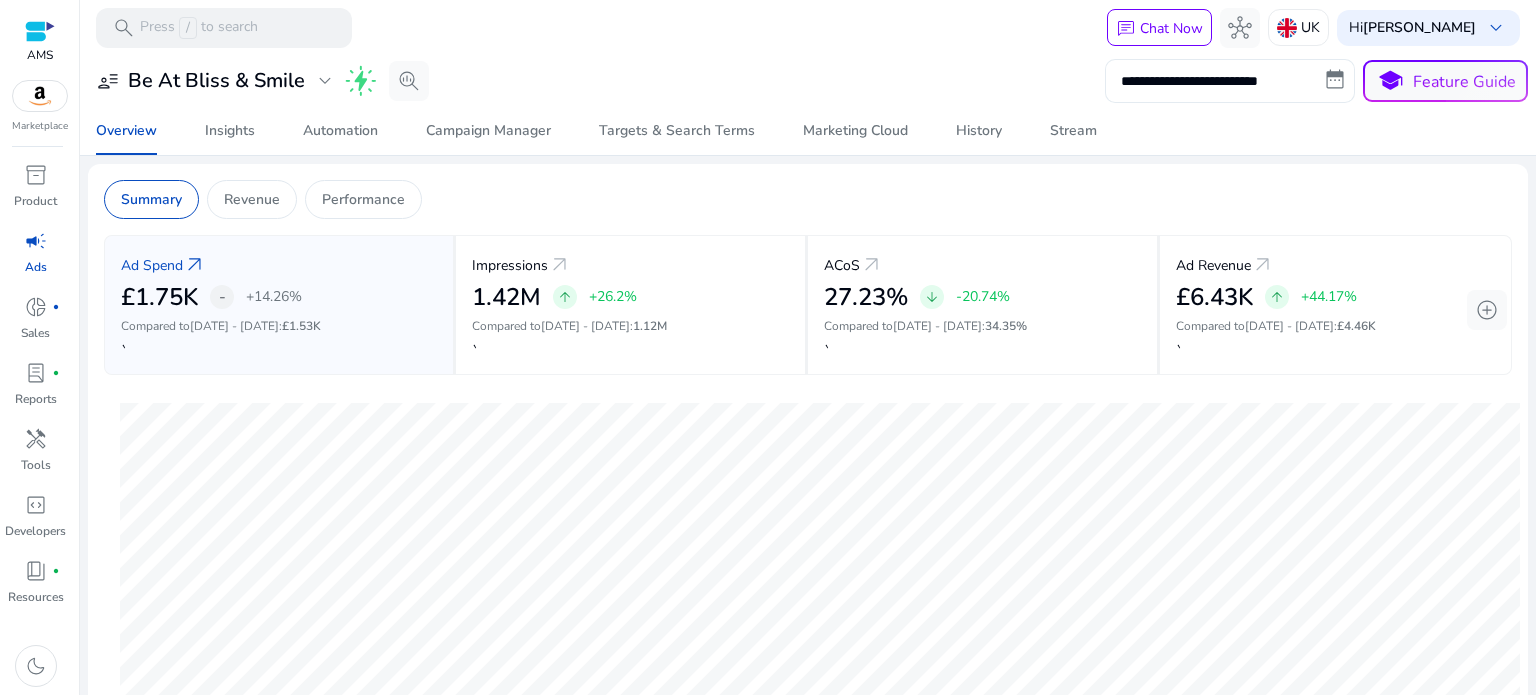 click on "**********" at bounding box center (1230, 81) 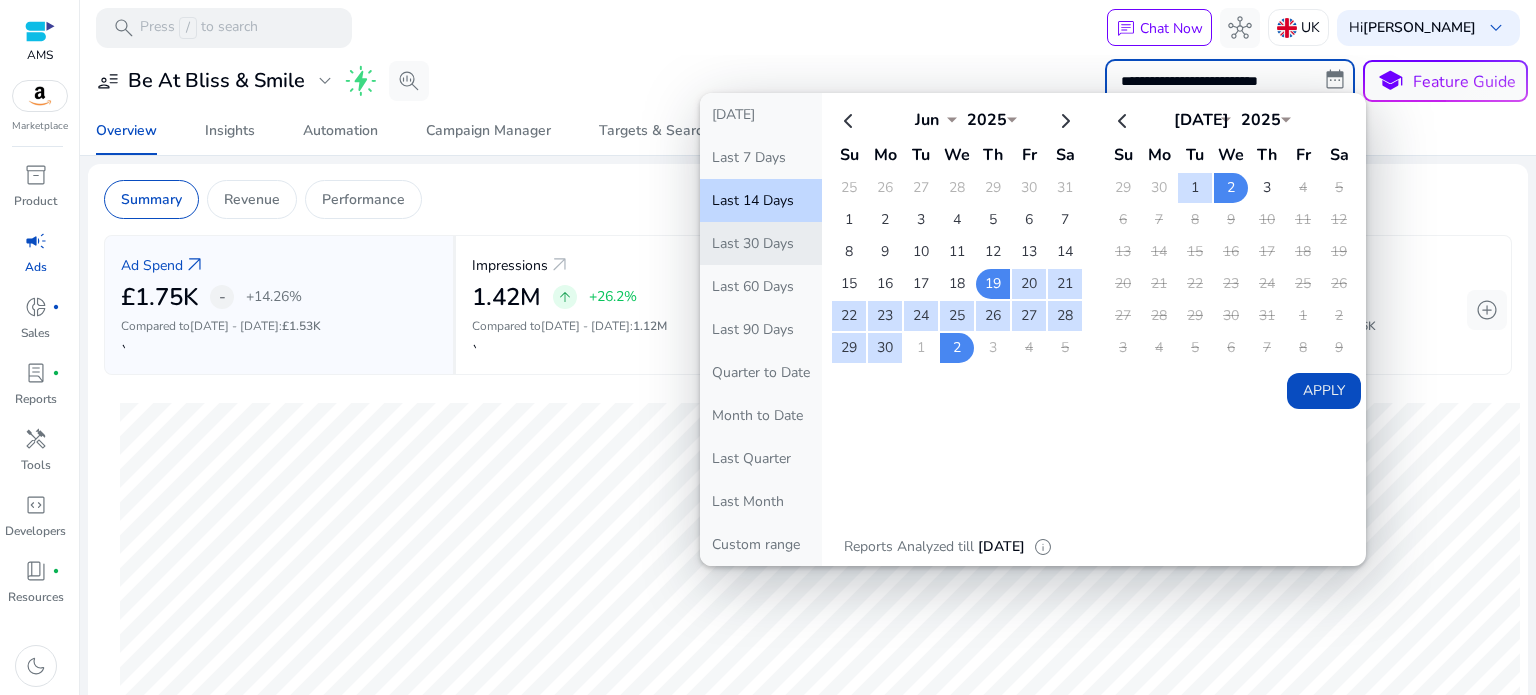 click on "Last 30 Days" 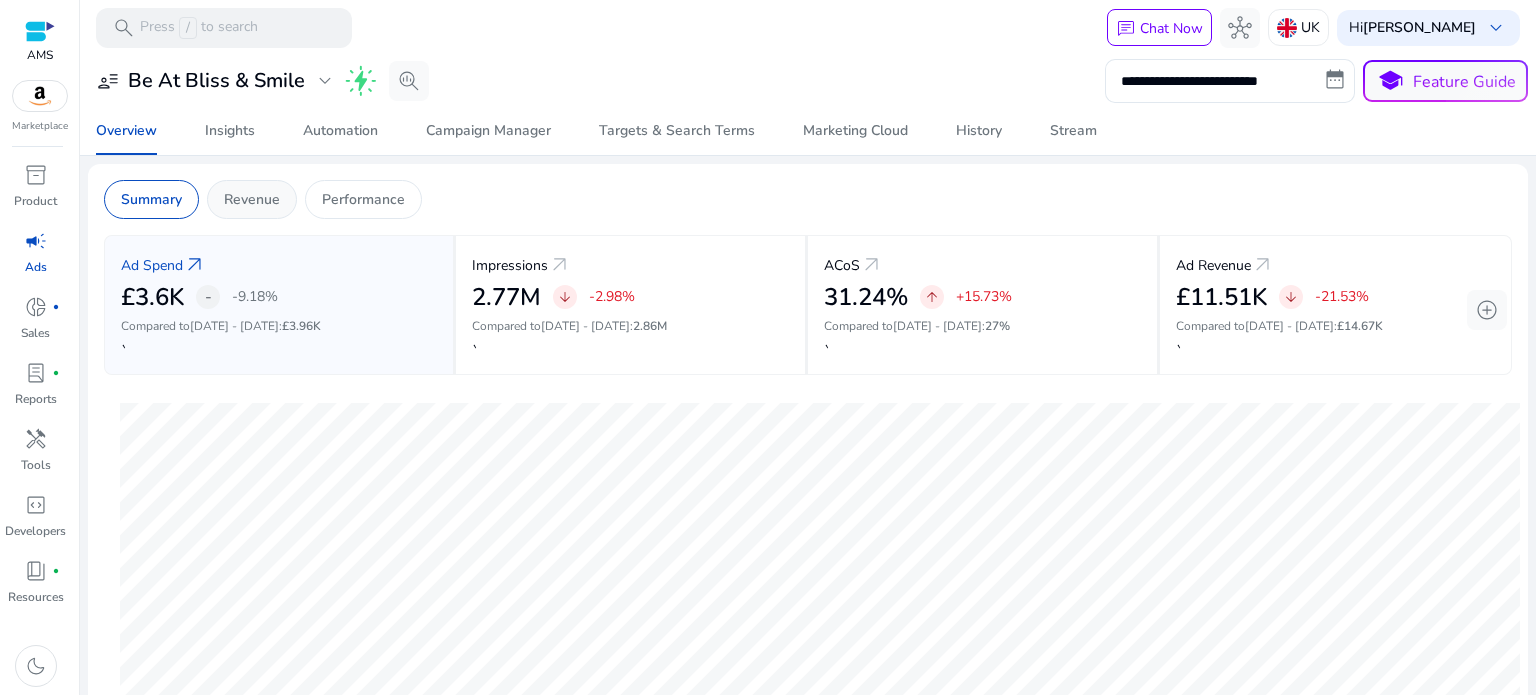 click on "Revenue" 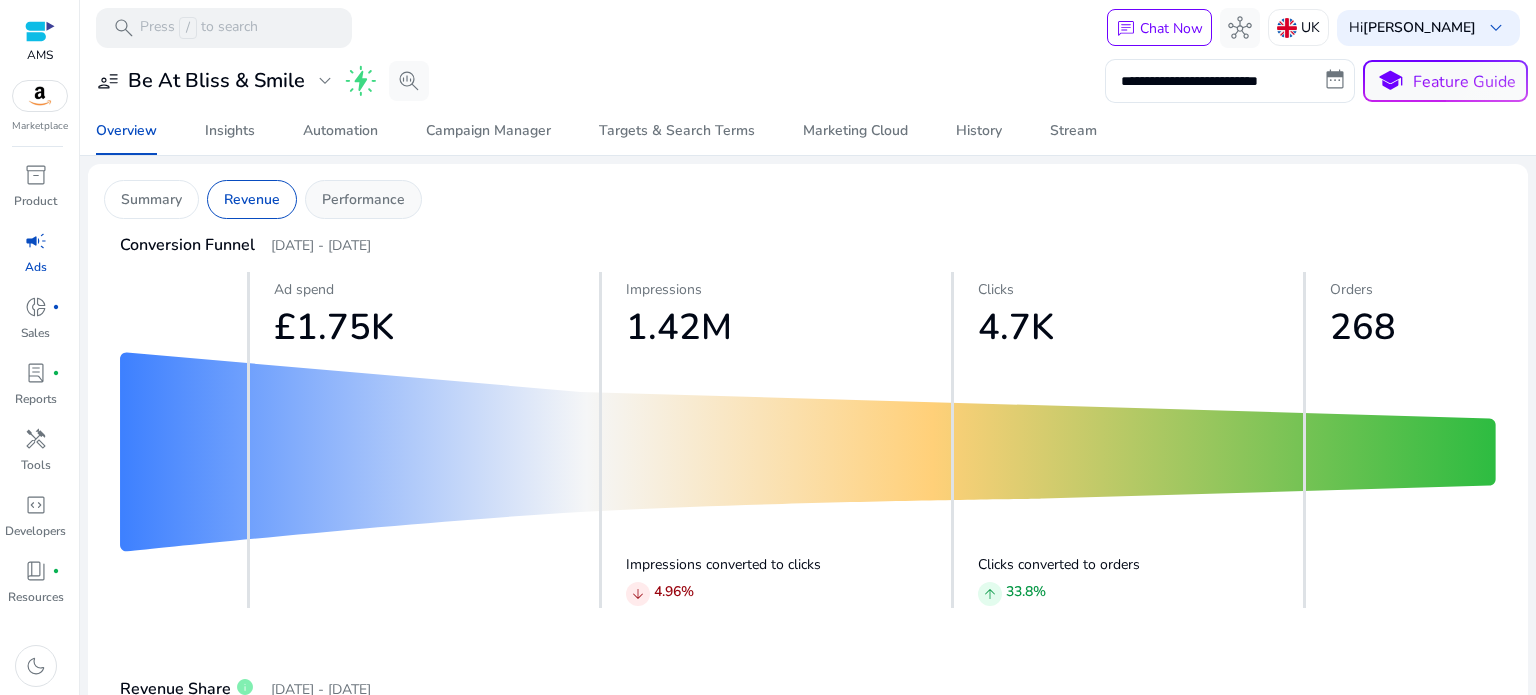 click on "Performance" 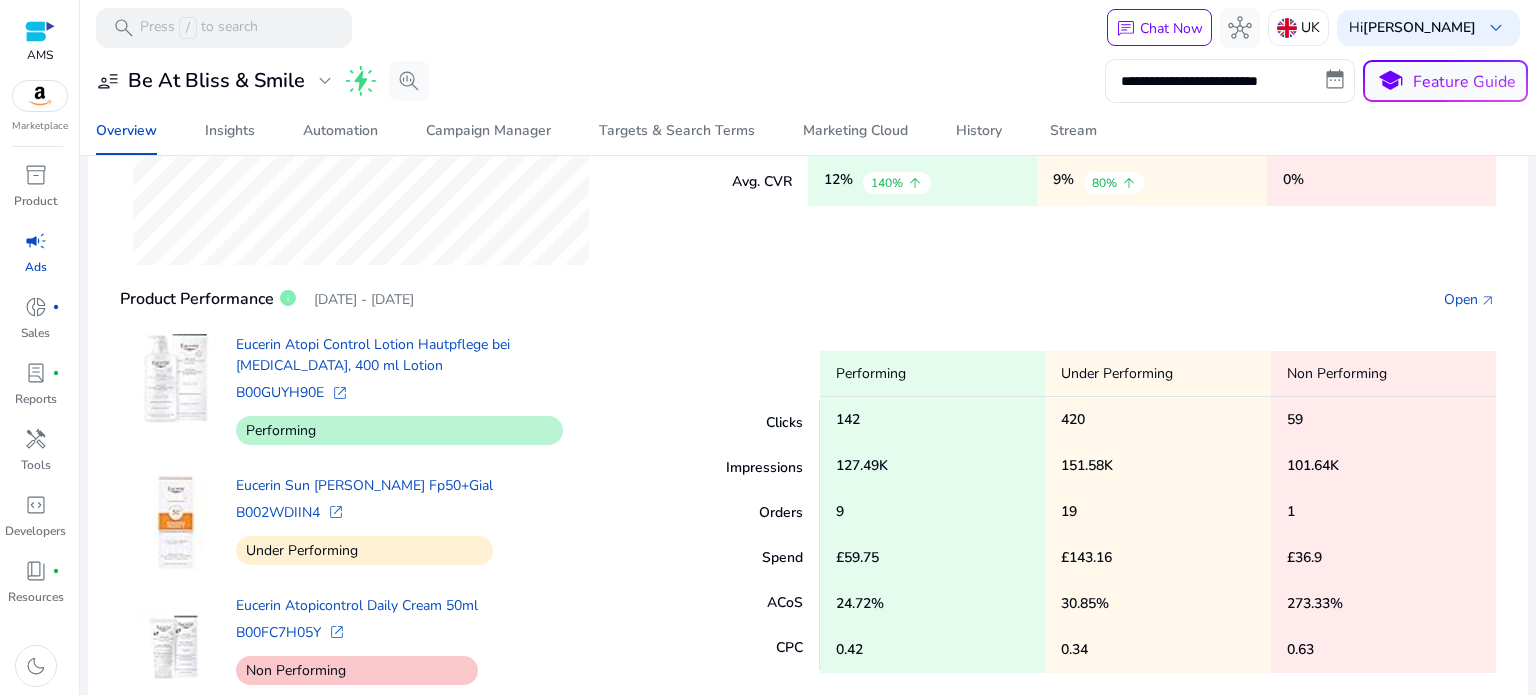 scroll, scrollTop: 657, scrollLeft: 0, axis: vertical 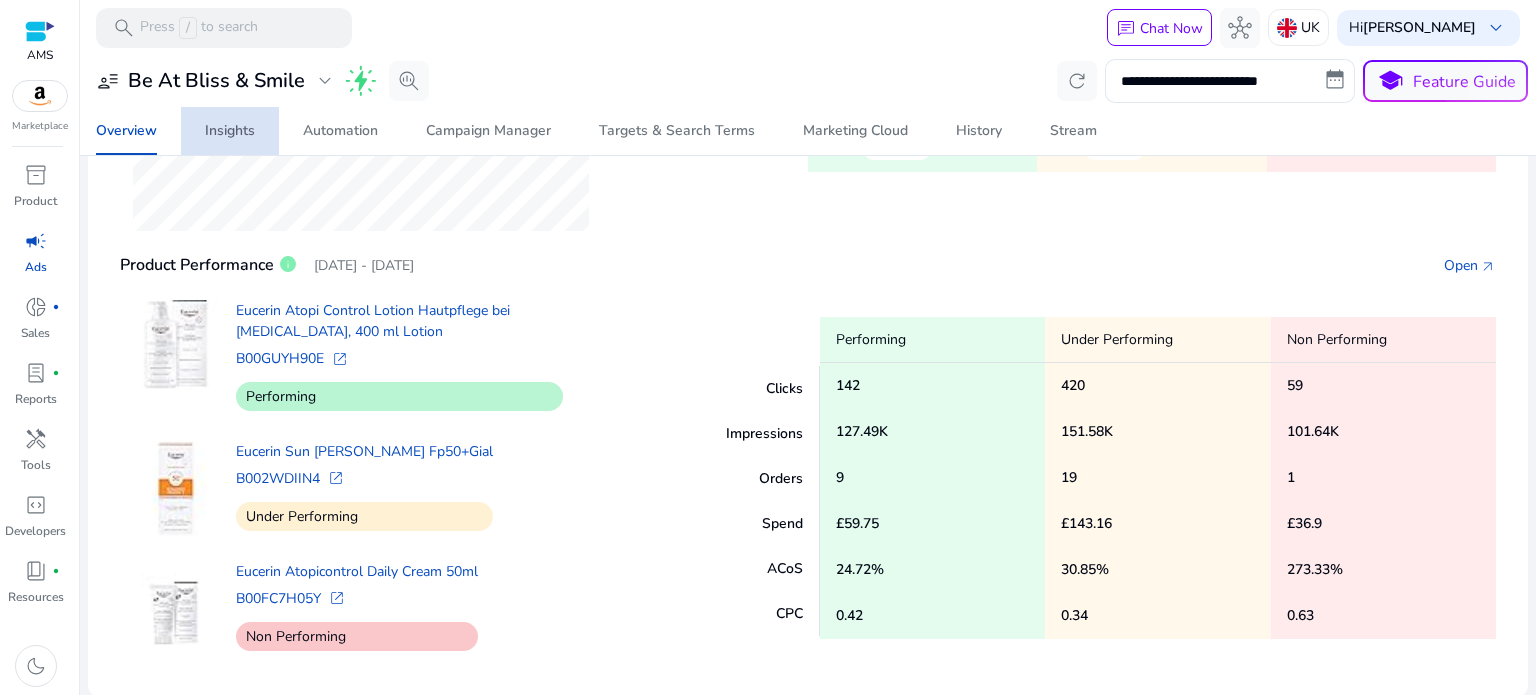 click on "Insights" at bounding box center (230, 131) 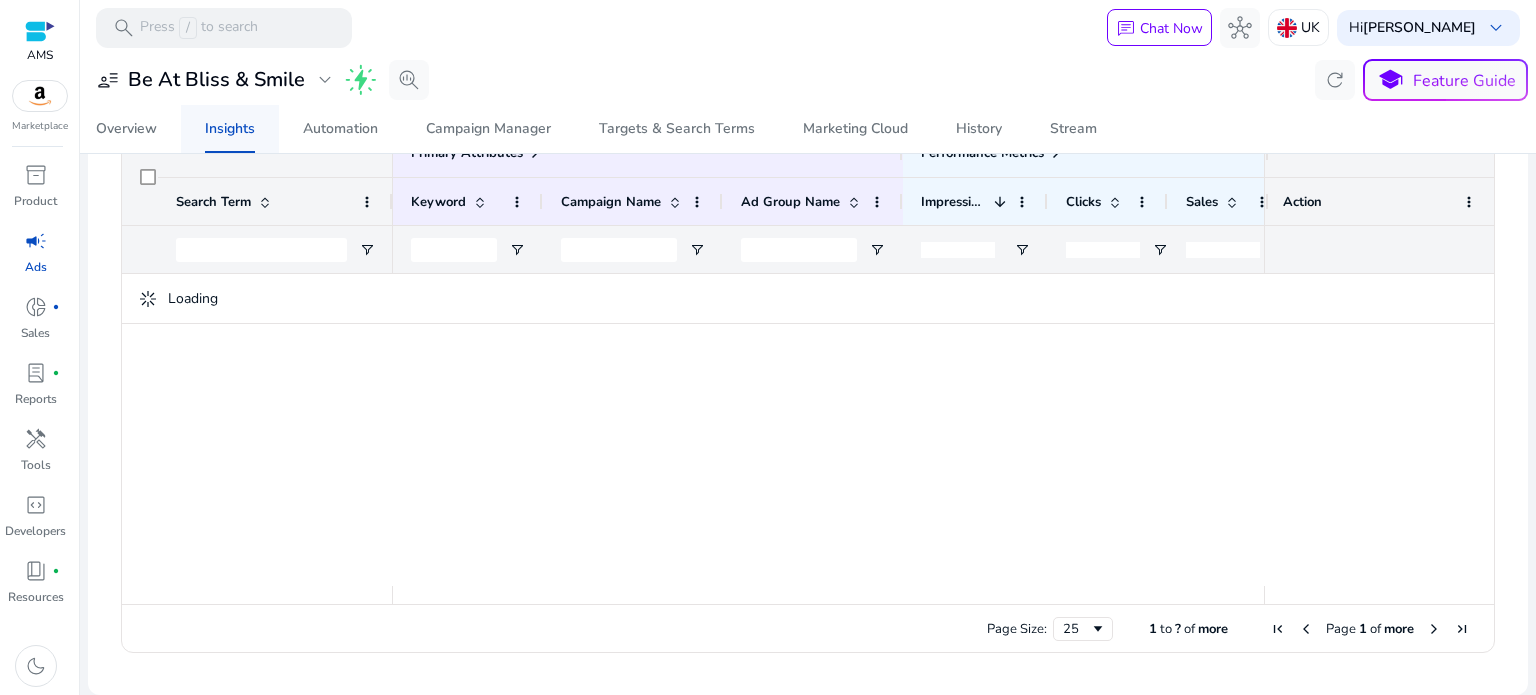 scroll, scrollTop: 0, scrollLeft: 0, axis: both 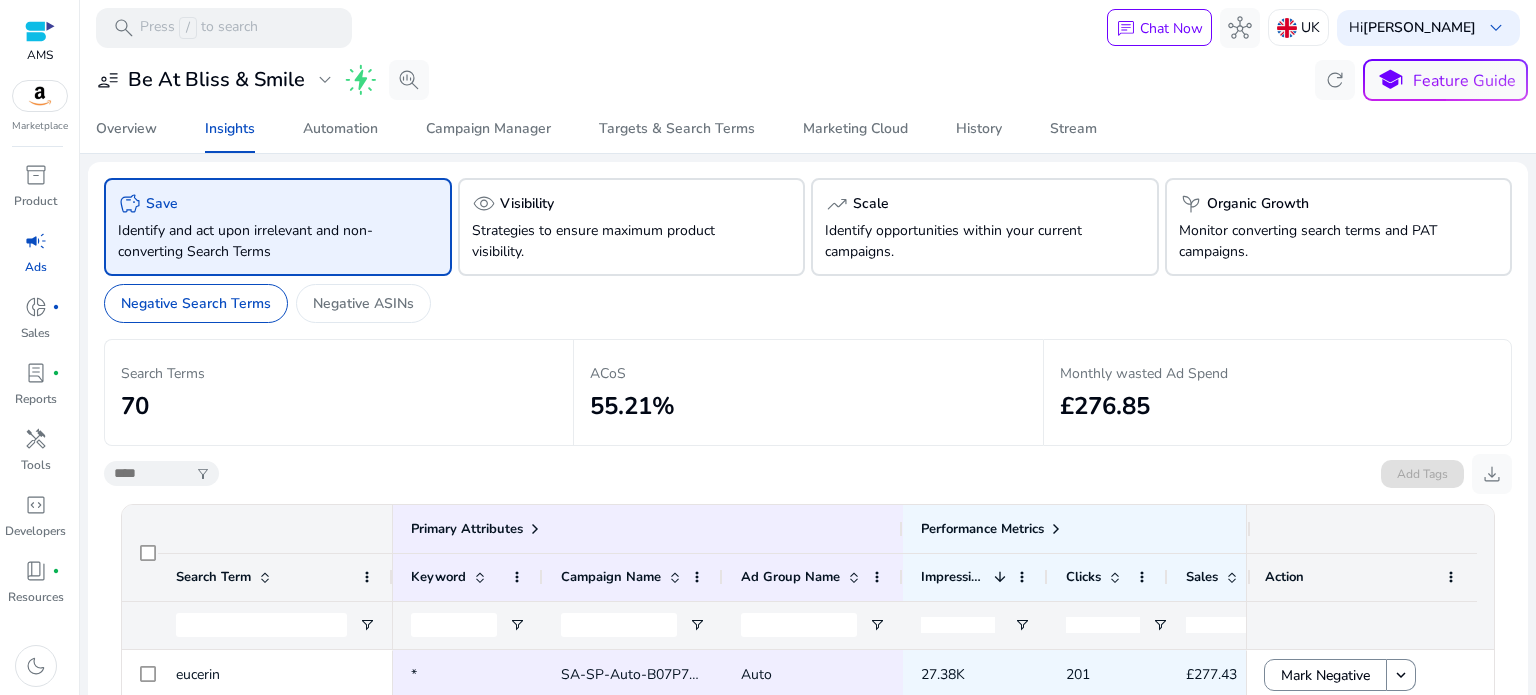 click on "Negative Search Terms   Negative ASINs" 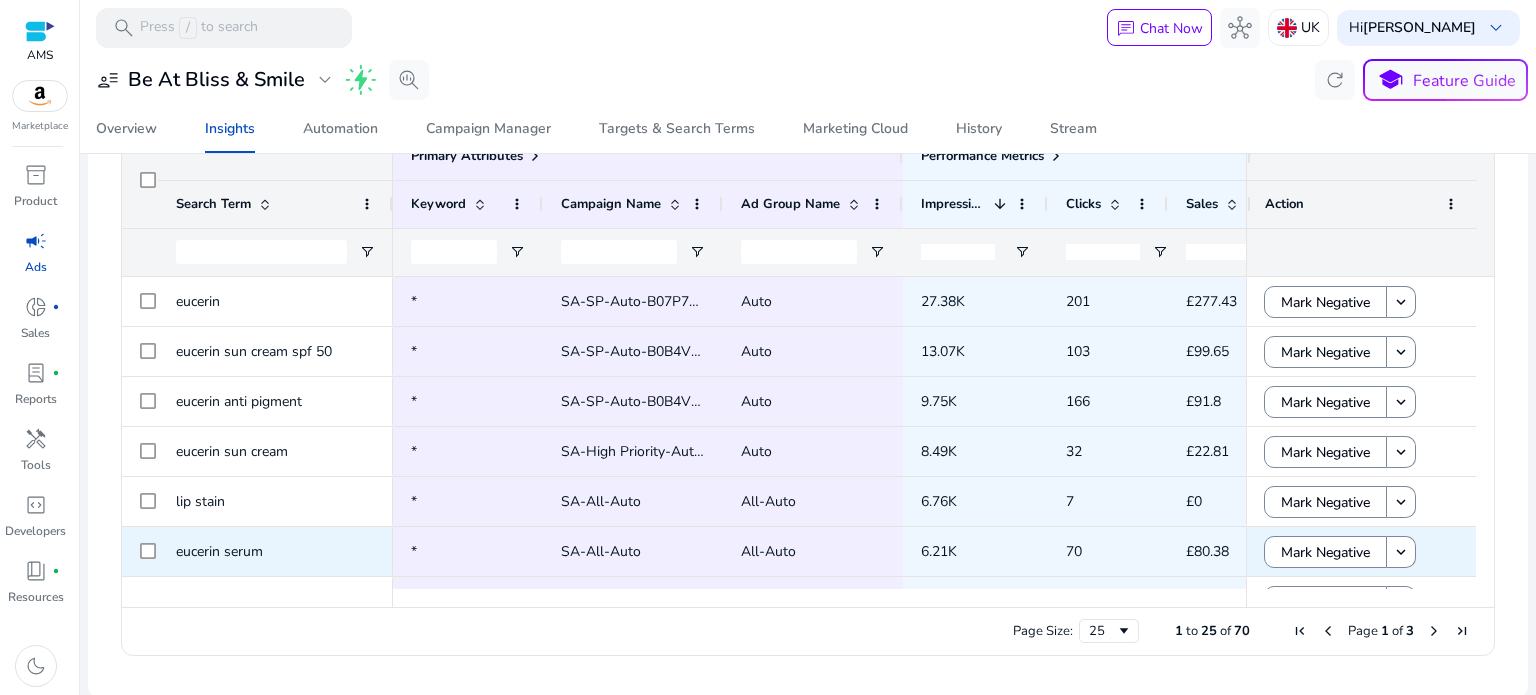 scroll, scrollTop: 0, scrollLeft: 0, axis: both 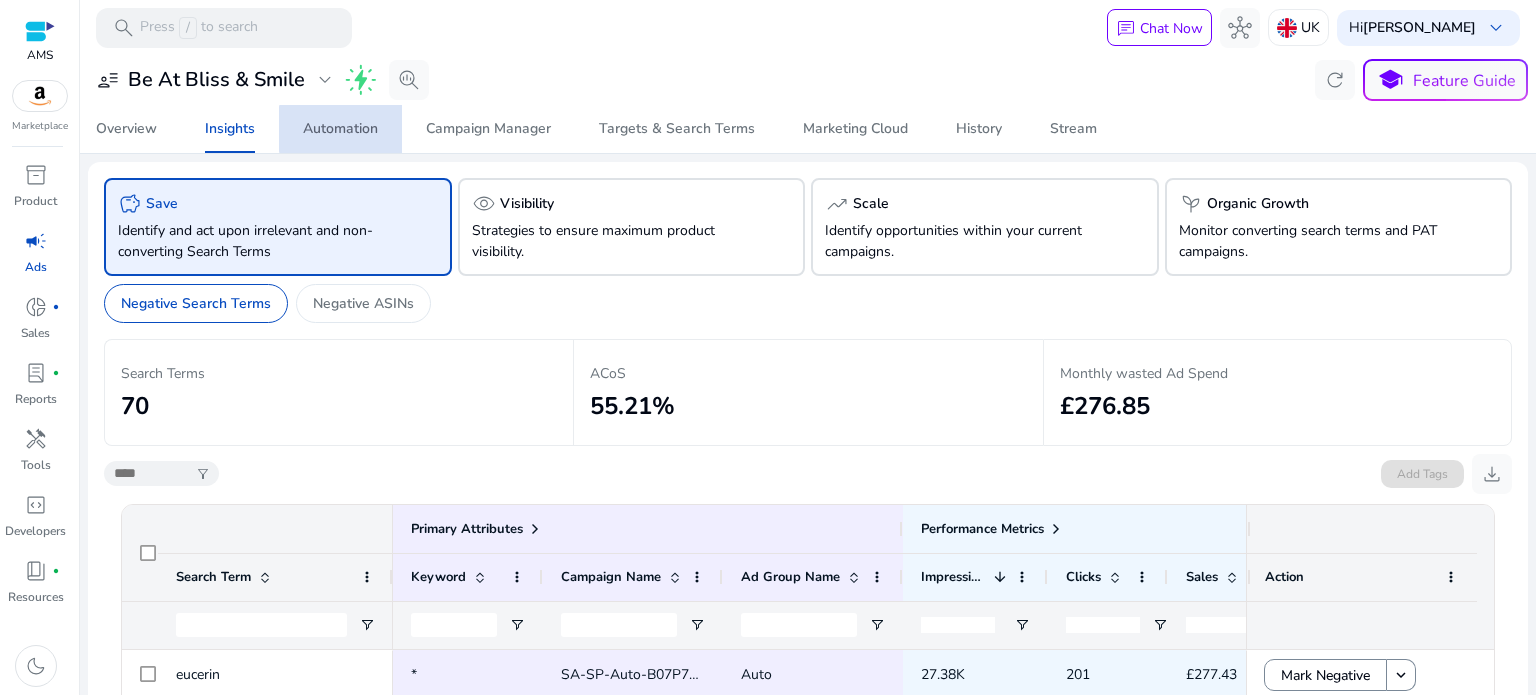 click on "Automation" at bounding box center (340, 129) 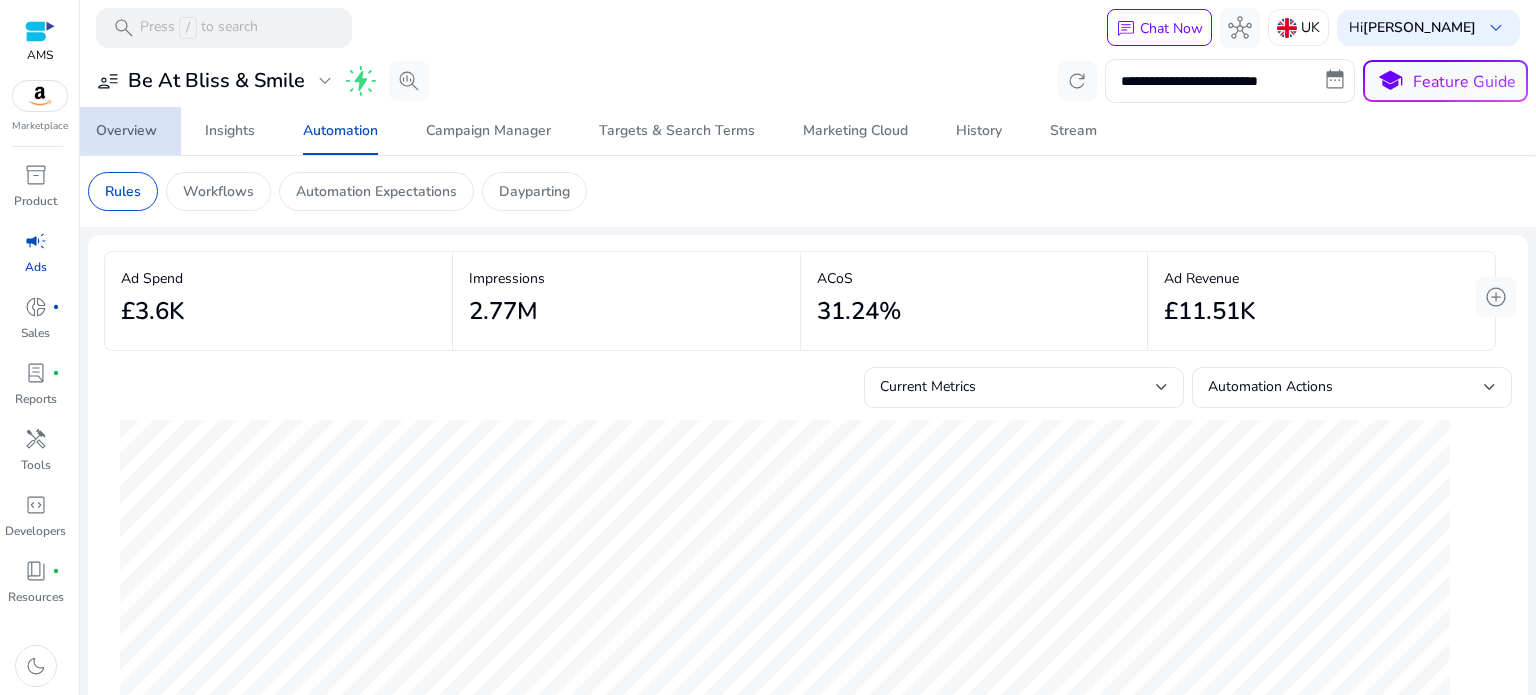 click on "Overview" at bounding box center (126, 131) 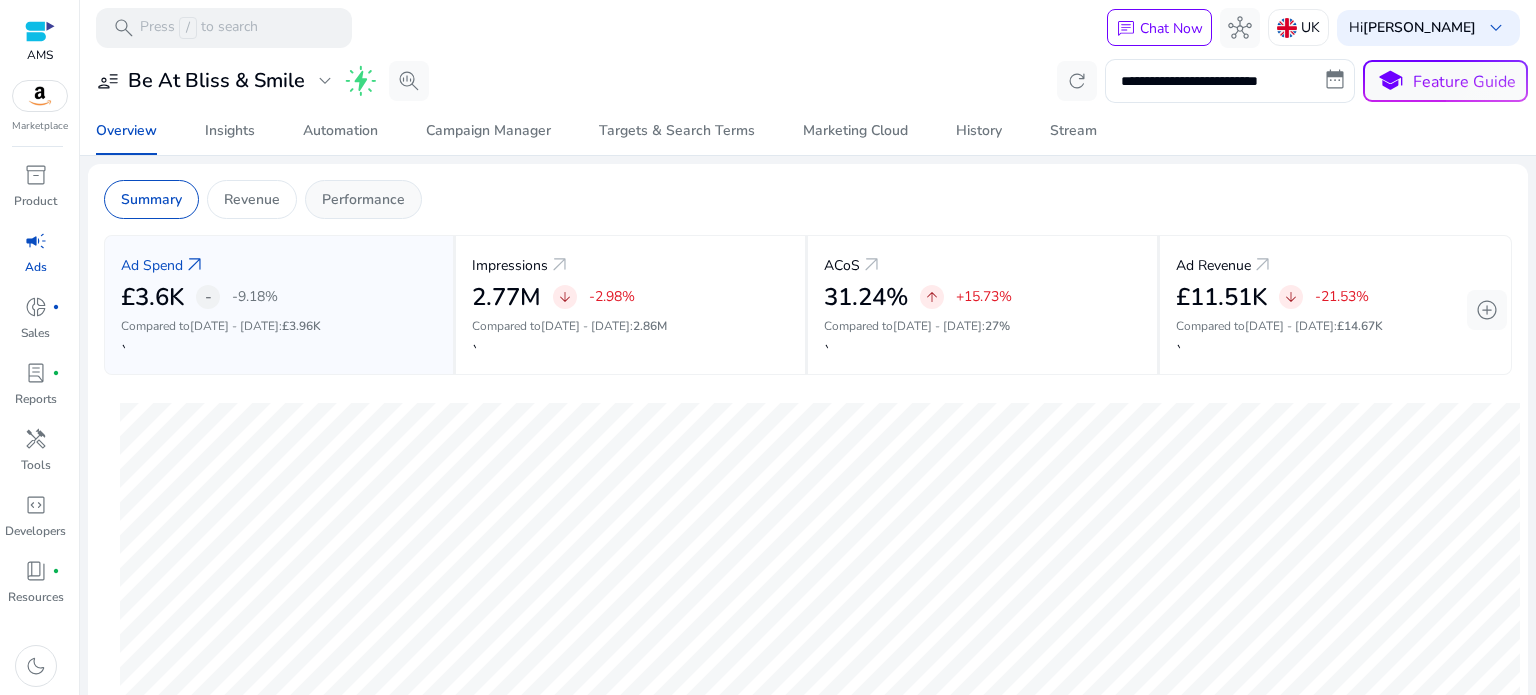 click on "Performance" 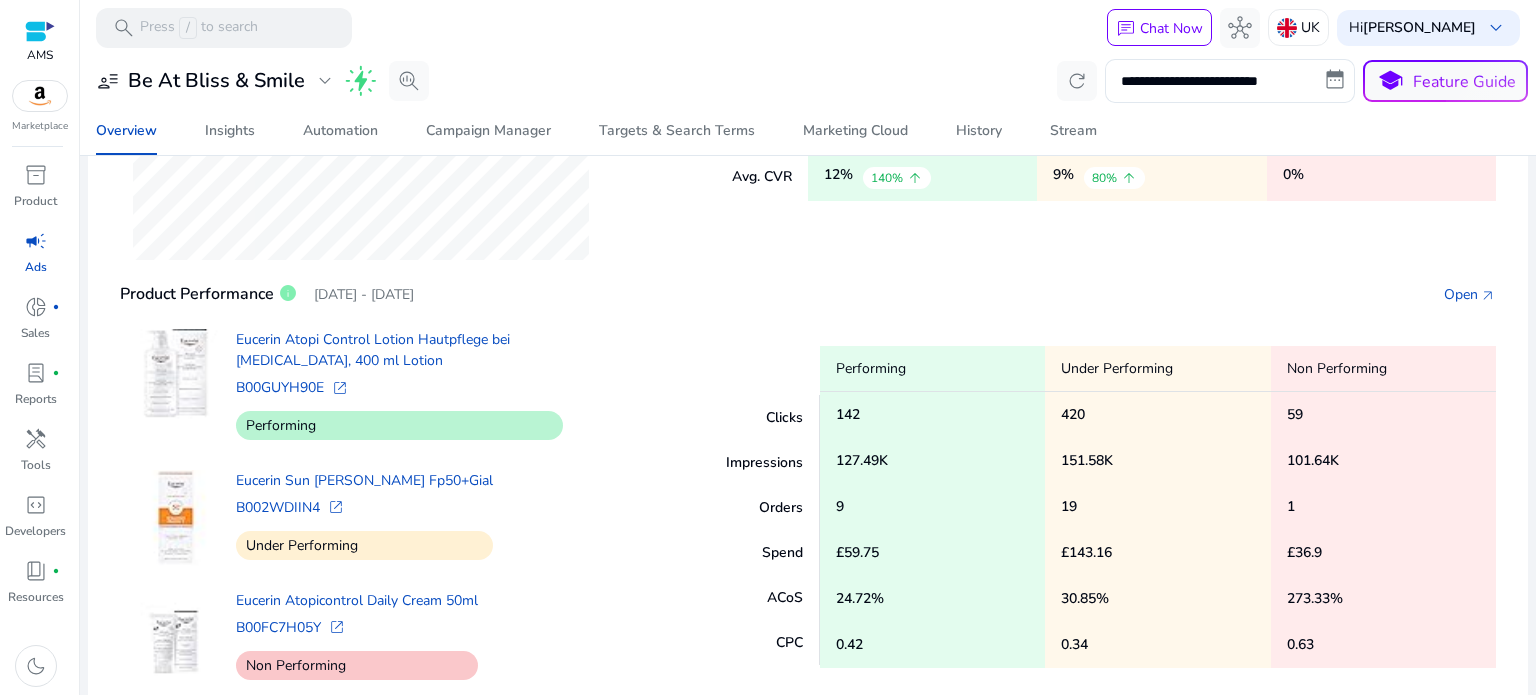 scroll, scrollTop: 657, scrollLeft: 0, axis: vertical 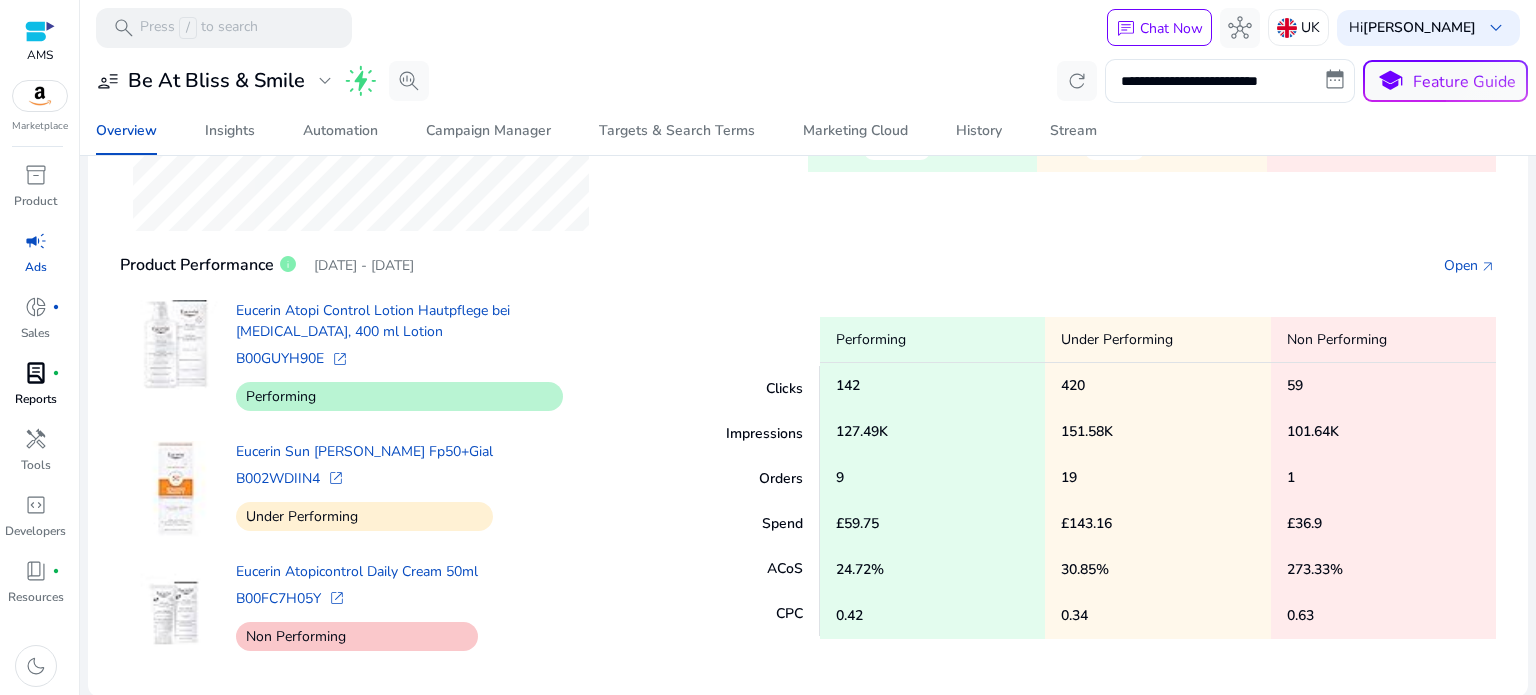 click on "lab_profile" at bounding box center (36, 373) 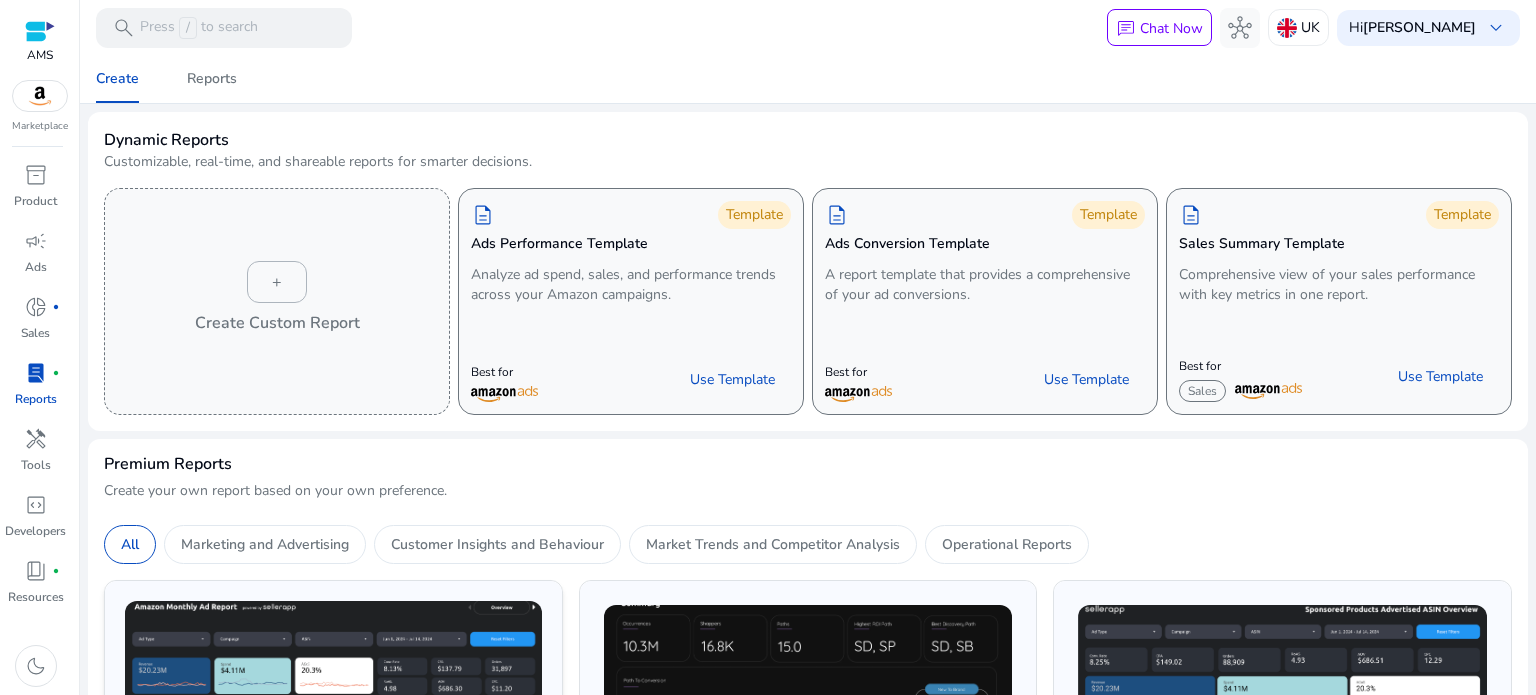 scroll, scrollTop: 533, scrollLeft: 0, axis: vertical 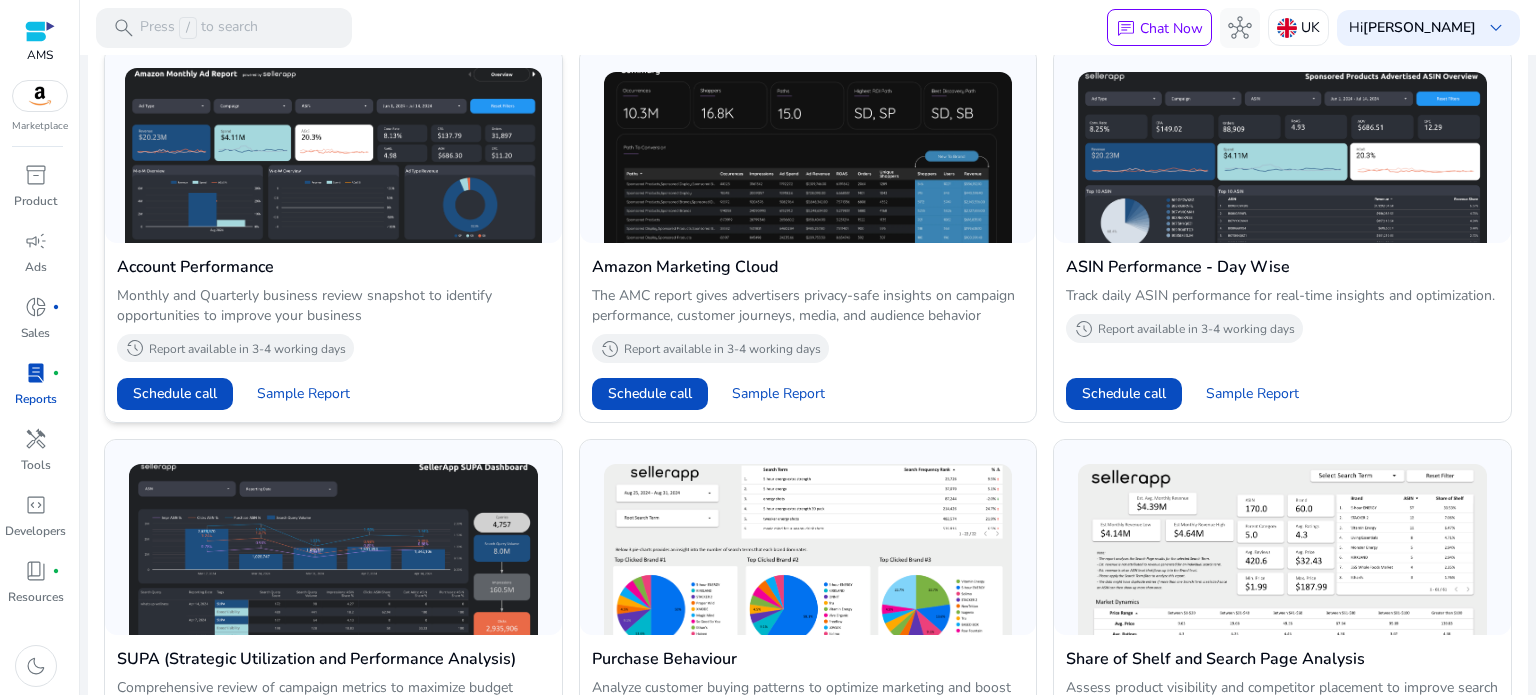 click 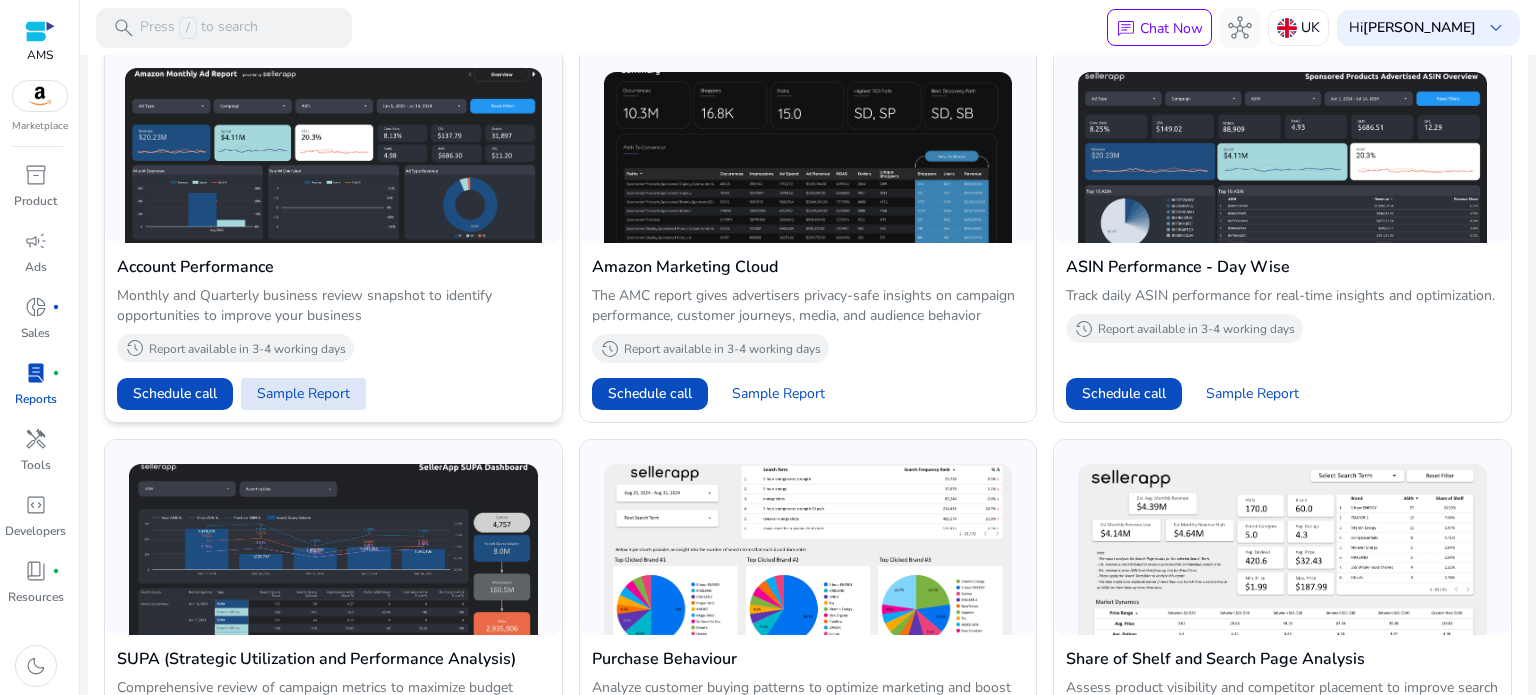 click on "Sample Report" 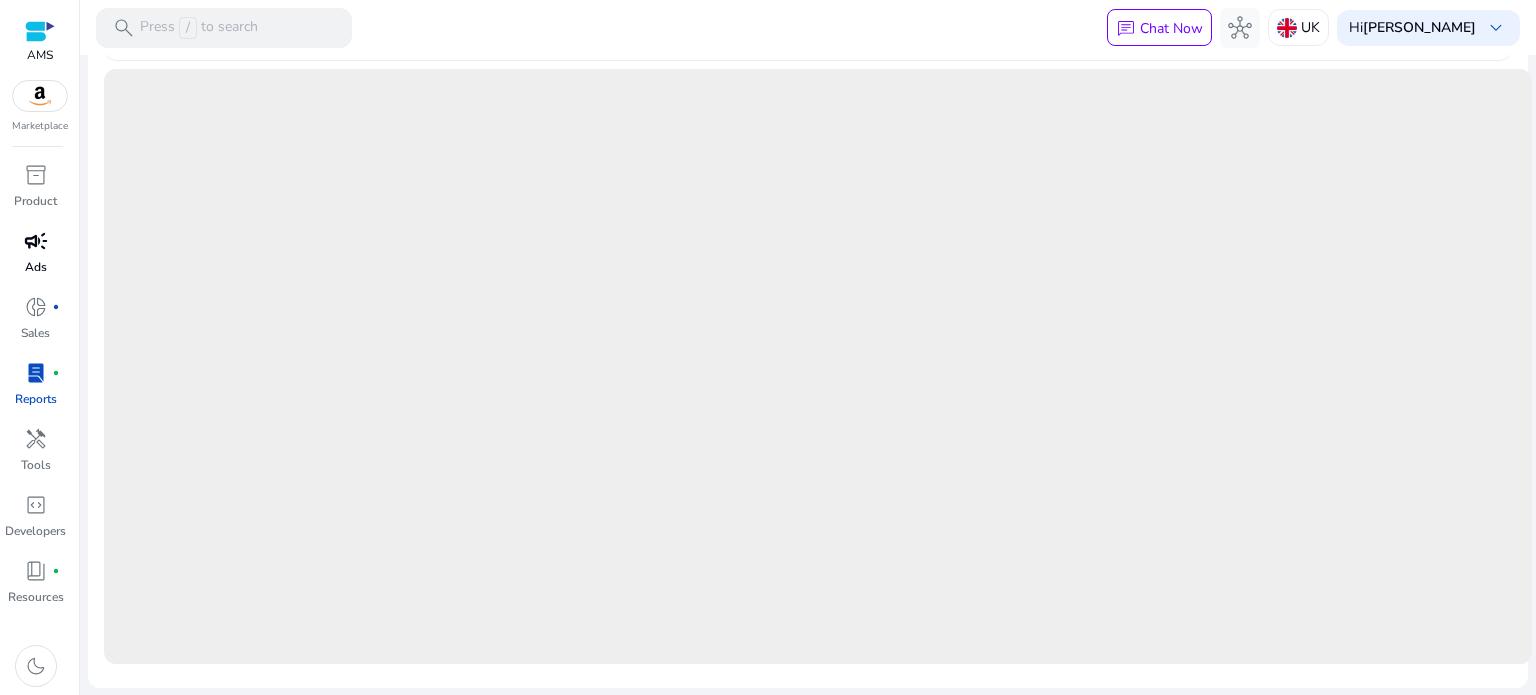 click on "campaign" at bounding box center (36, 241) 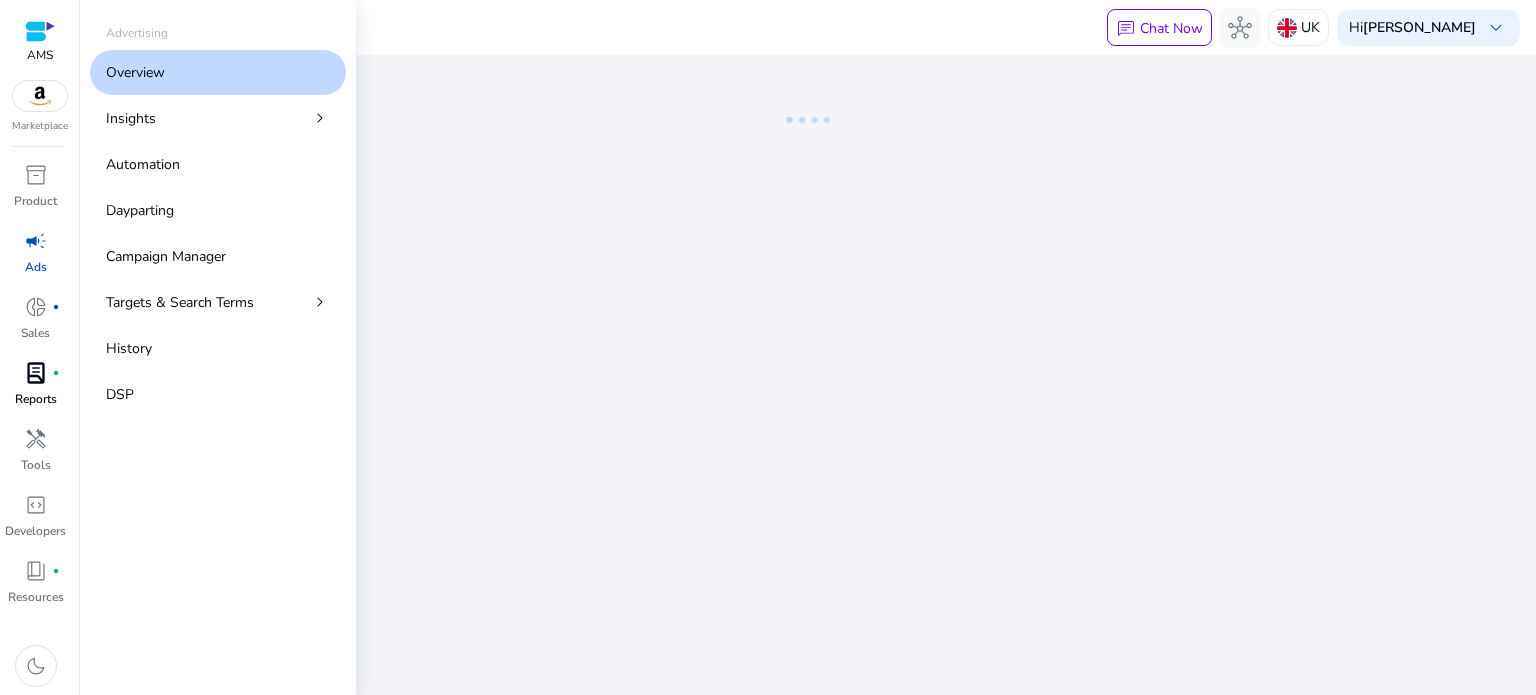 scroll, scrollTop: 0, scrollLeft: 0, axis: both 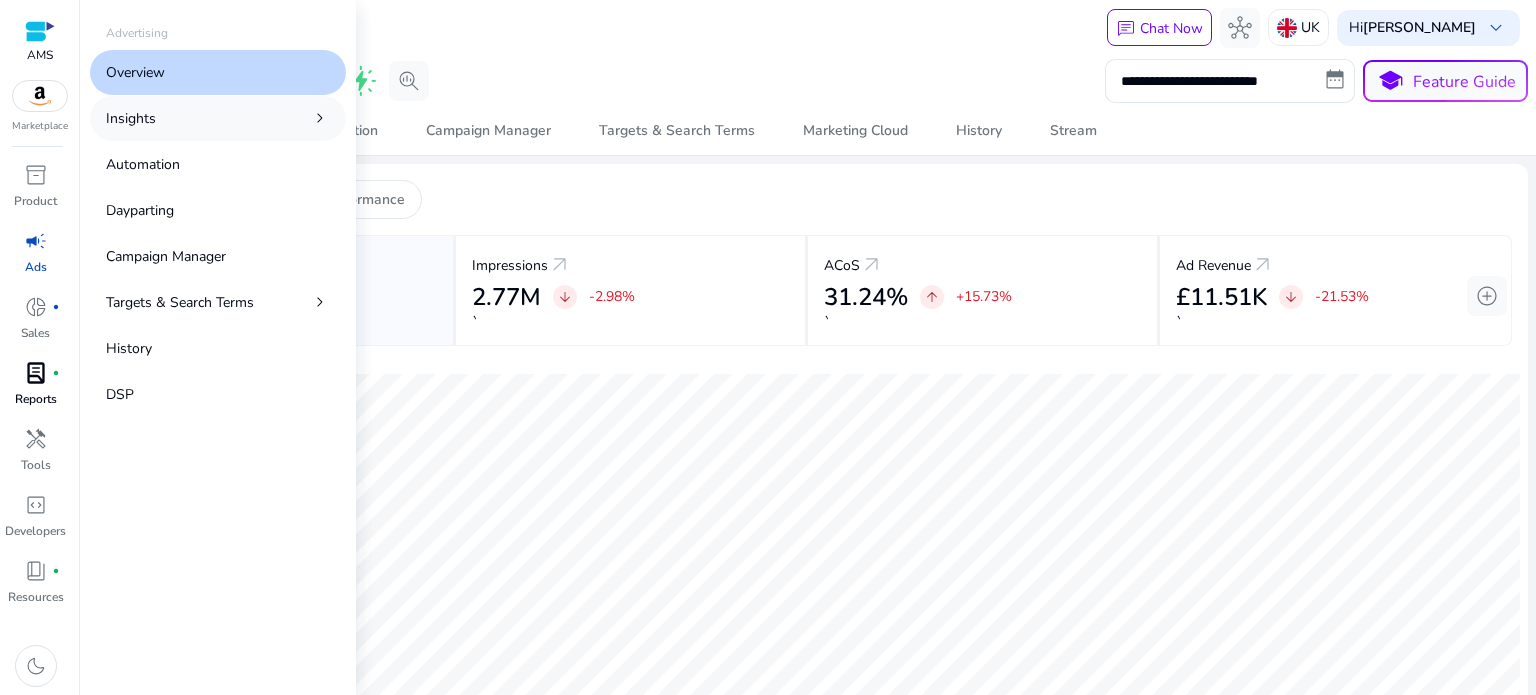 click on "Insights" at bounding box center [131, 118] 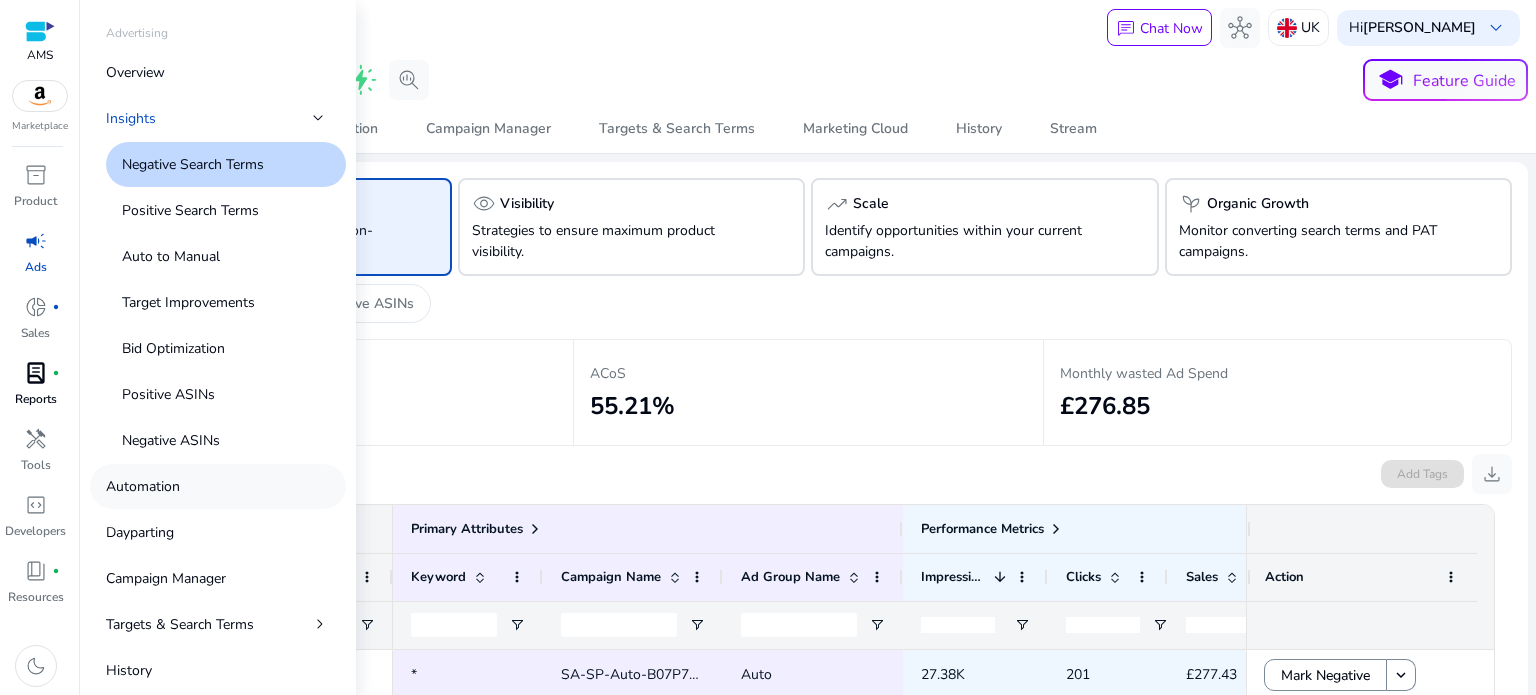 click on "Automation" at bounding box center [218, 486] 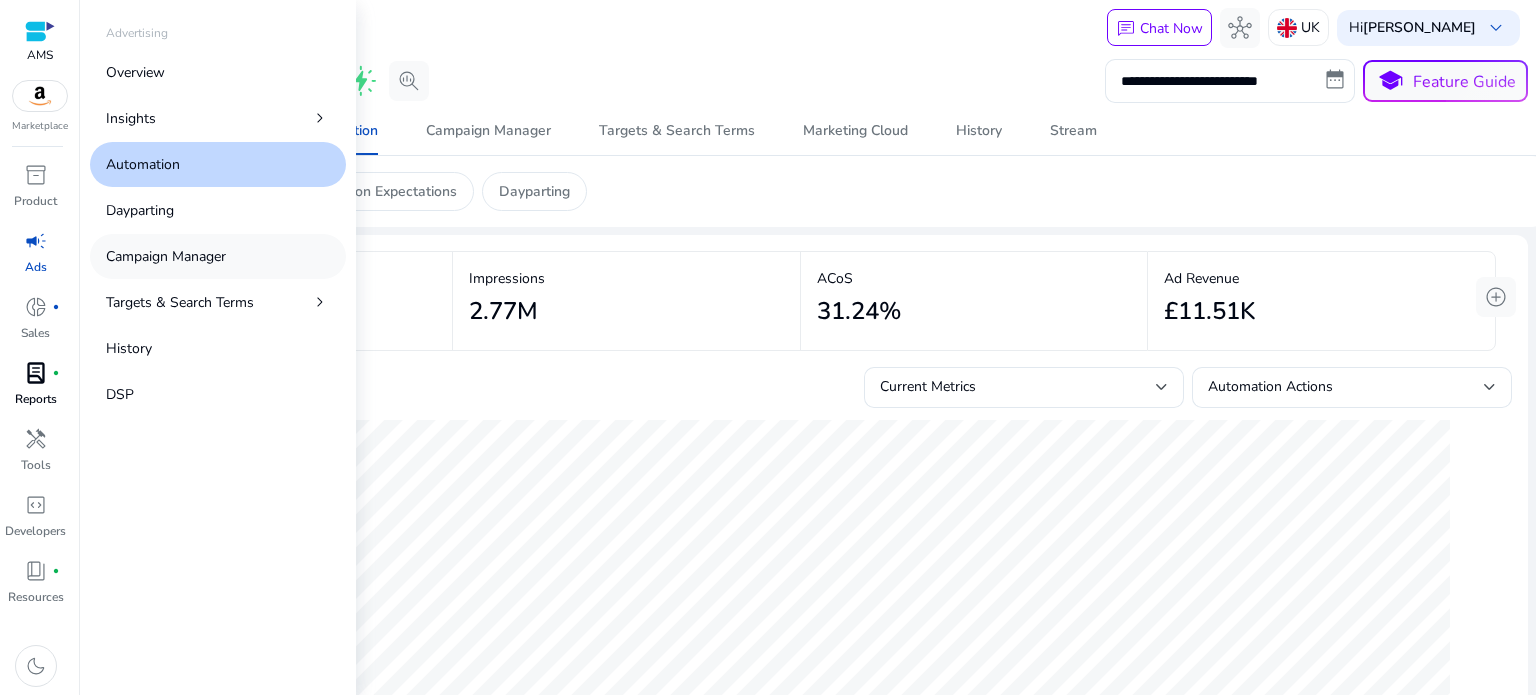 click on "Campaign Manager" at bounding box center (166, 256) 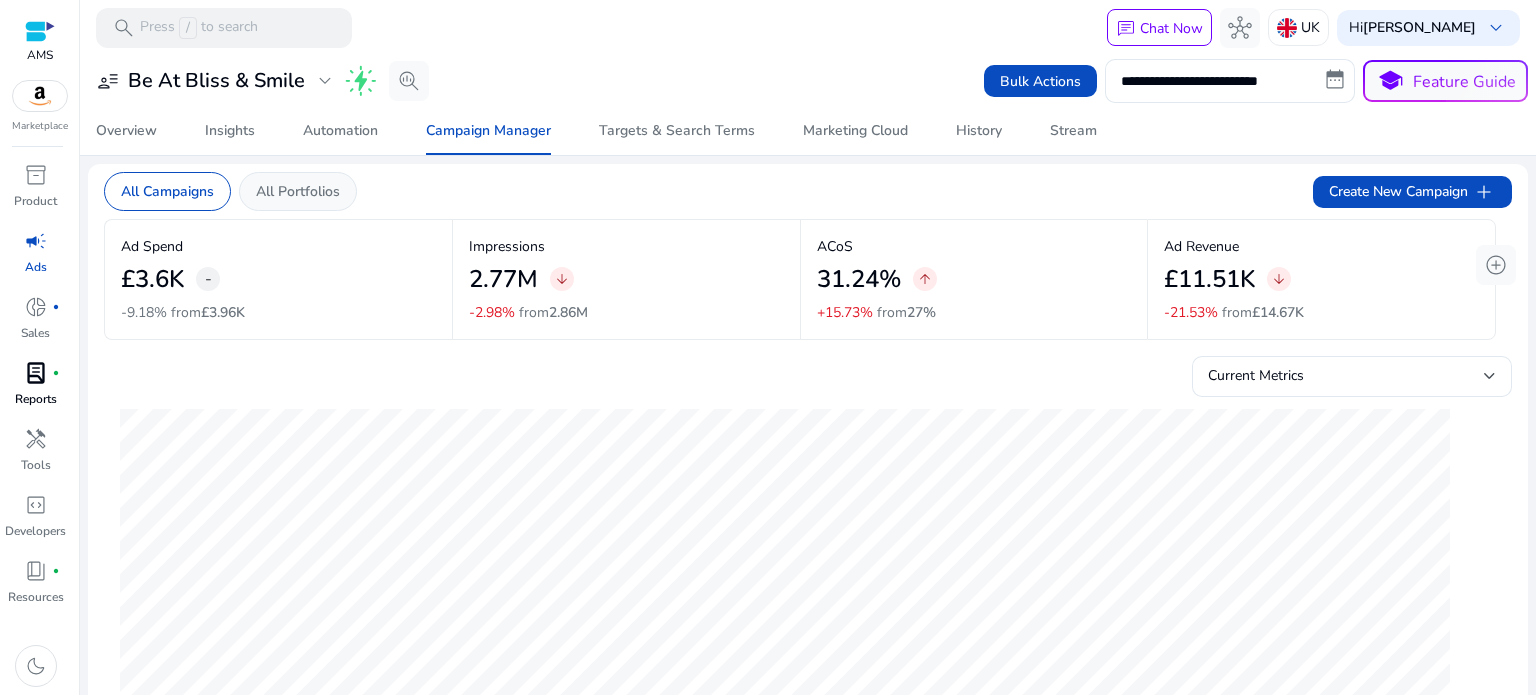 click on "All Portfolios" 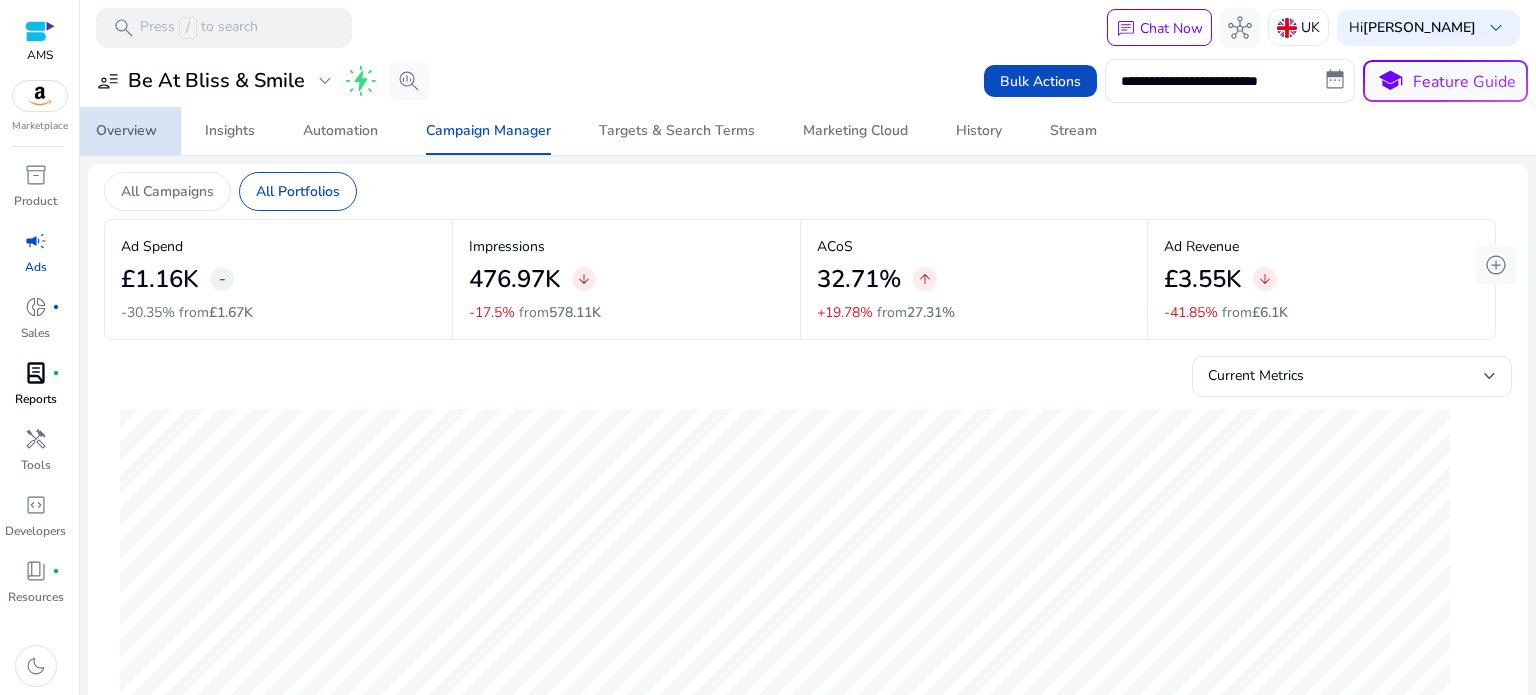 click on "Overview" at bounding box center (126, 131) 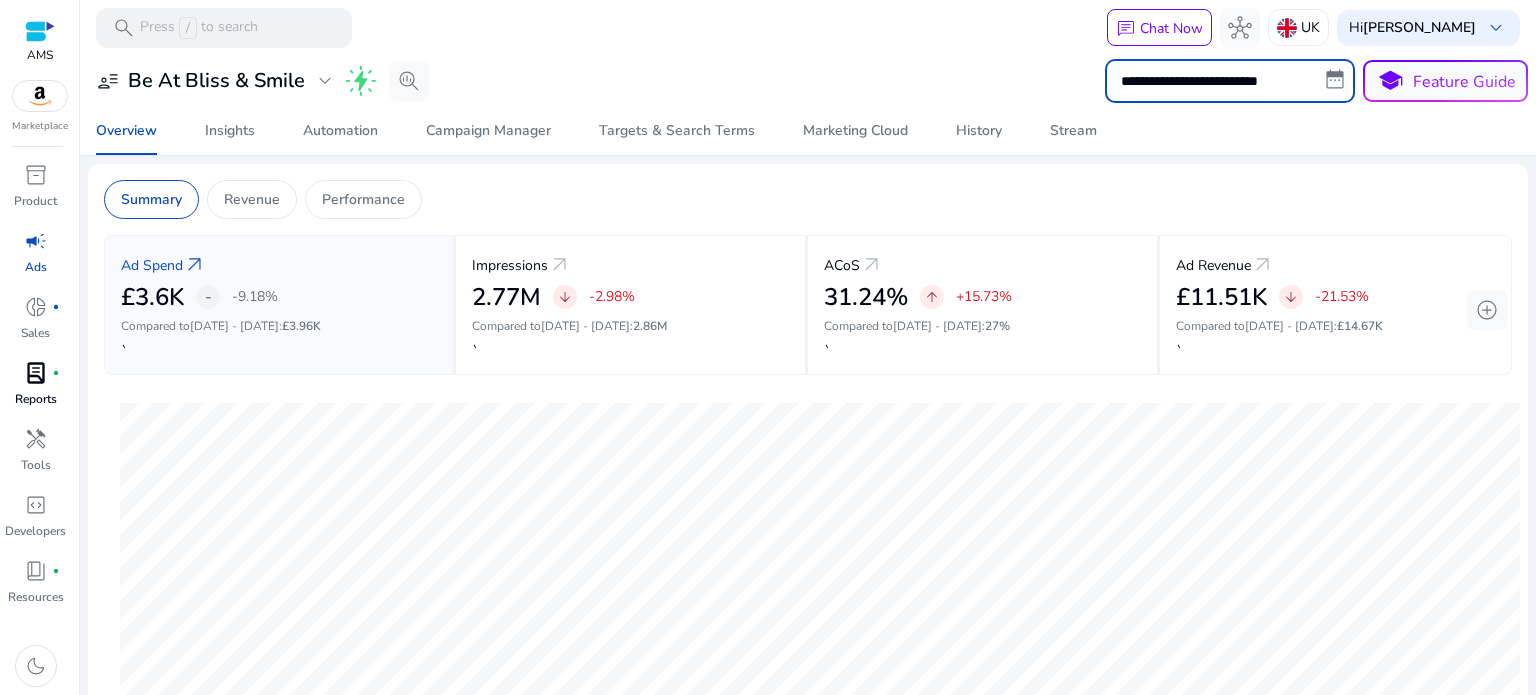 click on "**********" at bounding box center (1230, 81) 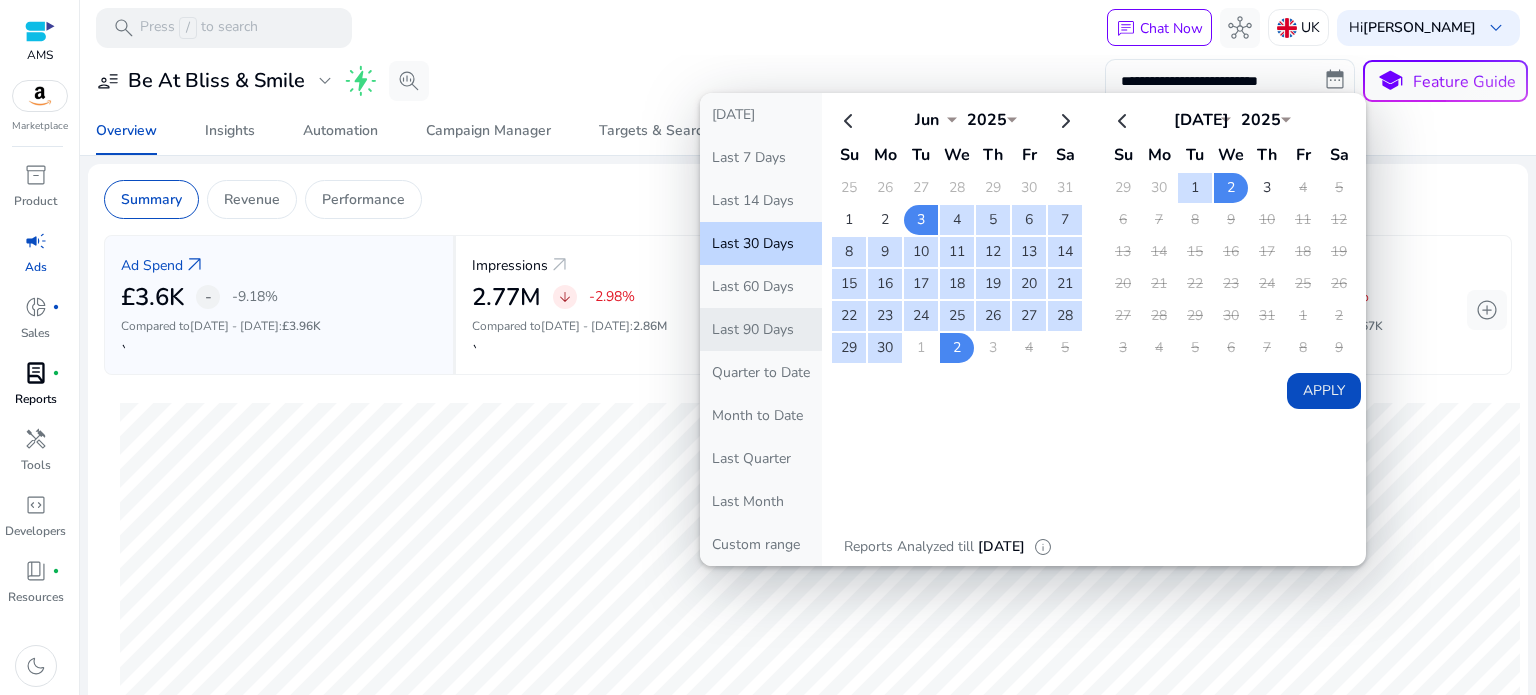 click on "Last 90 Days" 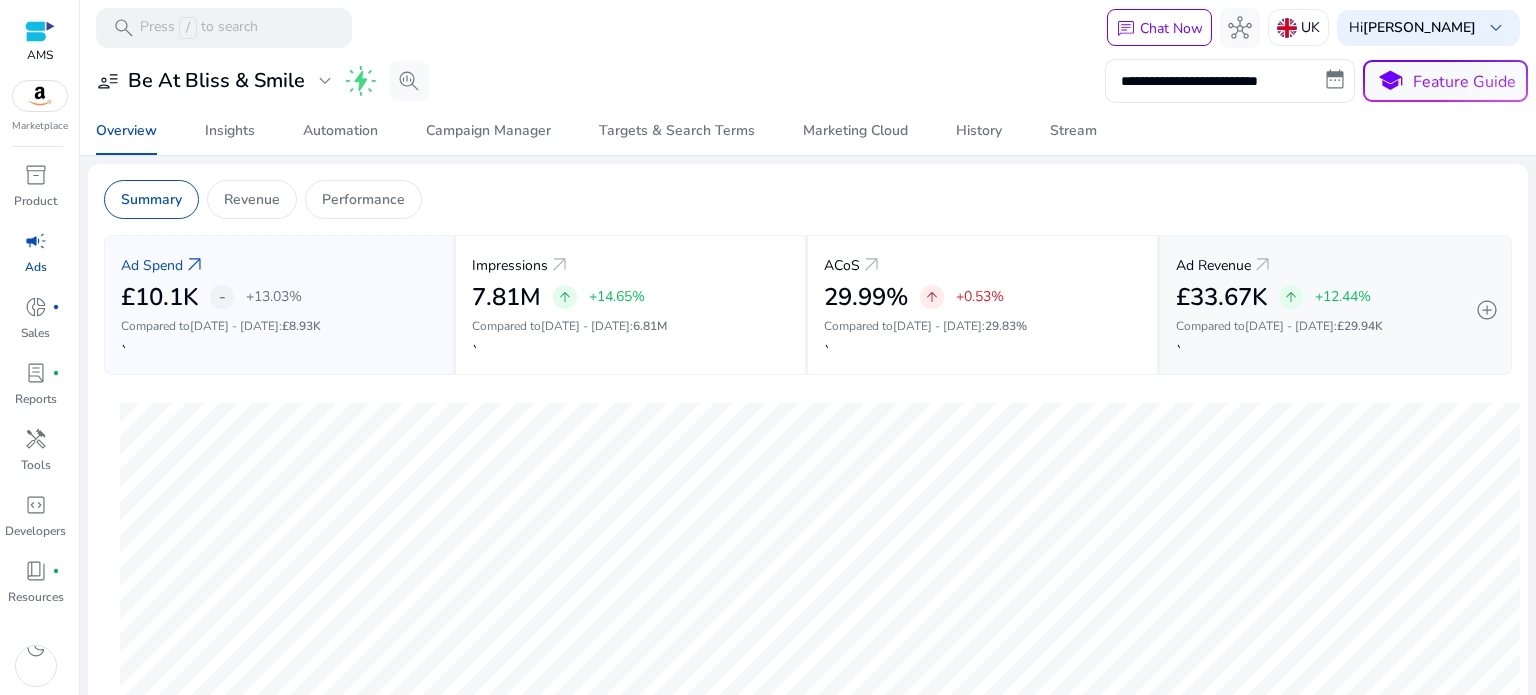 click on "Ad Revenue   arrow_outward   £33.67K   arrow_upward   +12.44%   Compared to  [DATE] - [DATE] :   £29.94K   `" 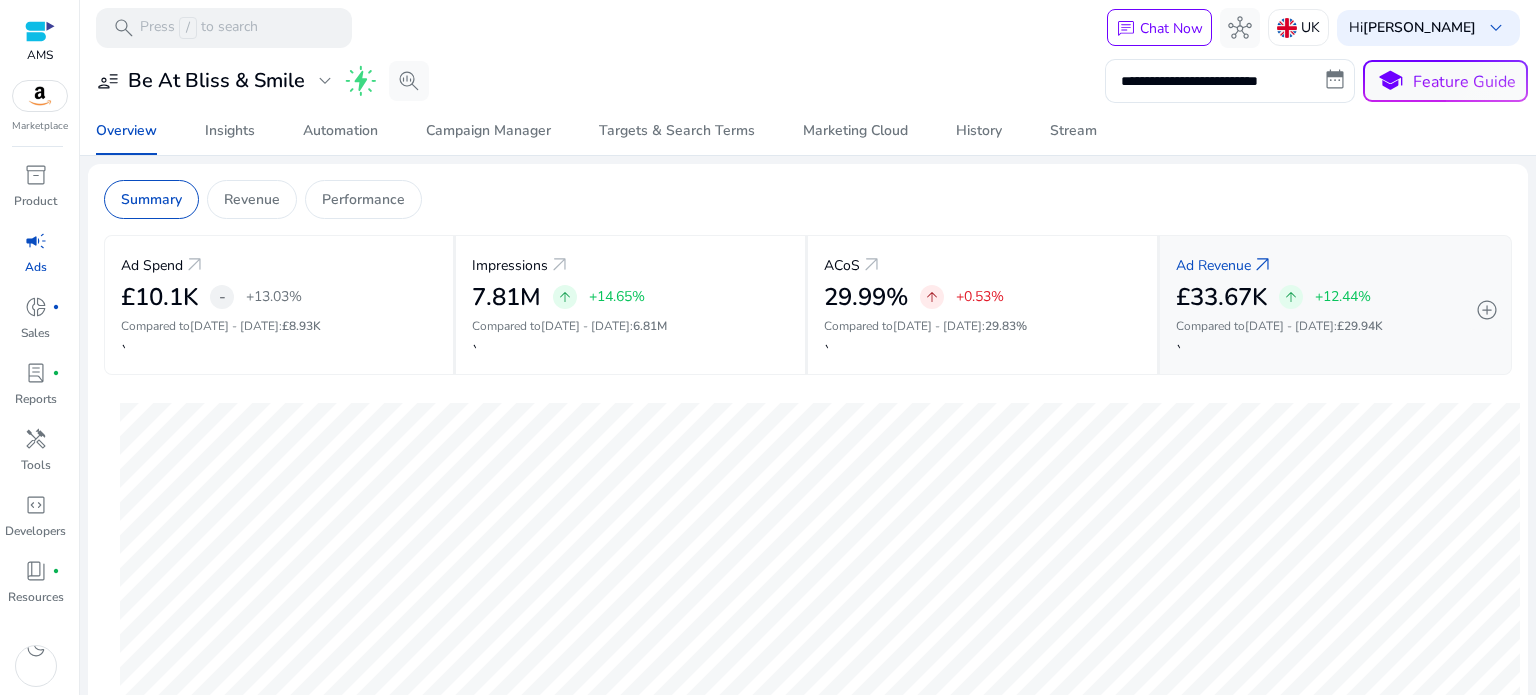 click on "Ad Revenue   arrow_outward   £33.67K   arrow_upward   +12.44%   Compared to  [DATE] - [DATE] :   £29.94K   `" 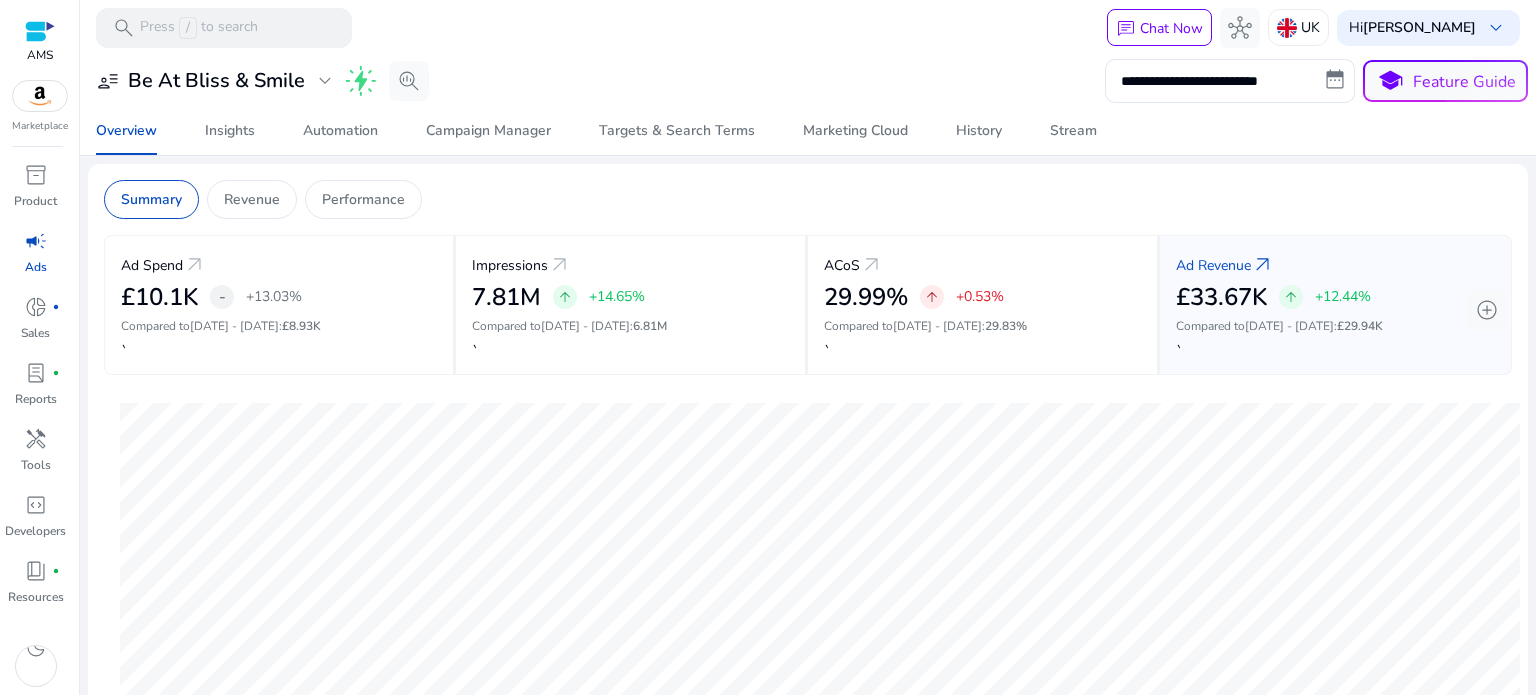 drag, startPoint x: 1527, startPoint y: 319, endPoint x: 1531, endPoint y: 411, distance: 92.086914 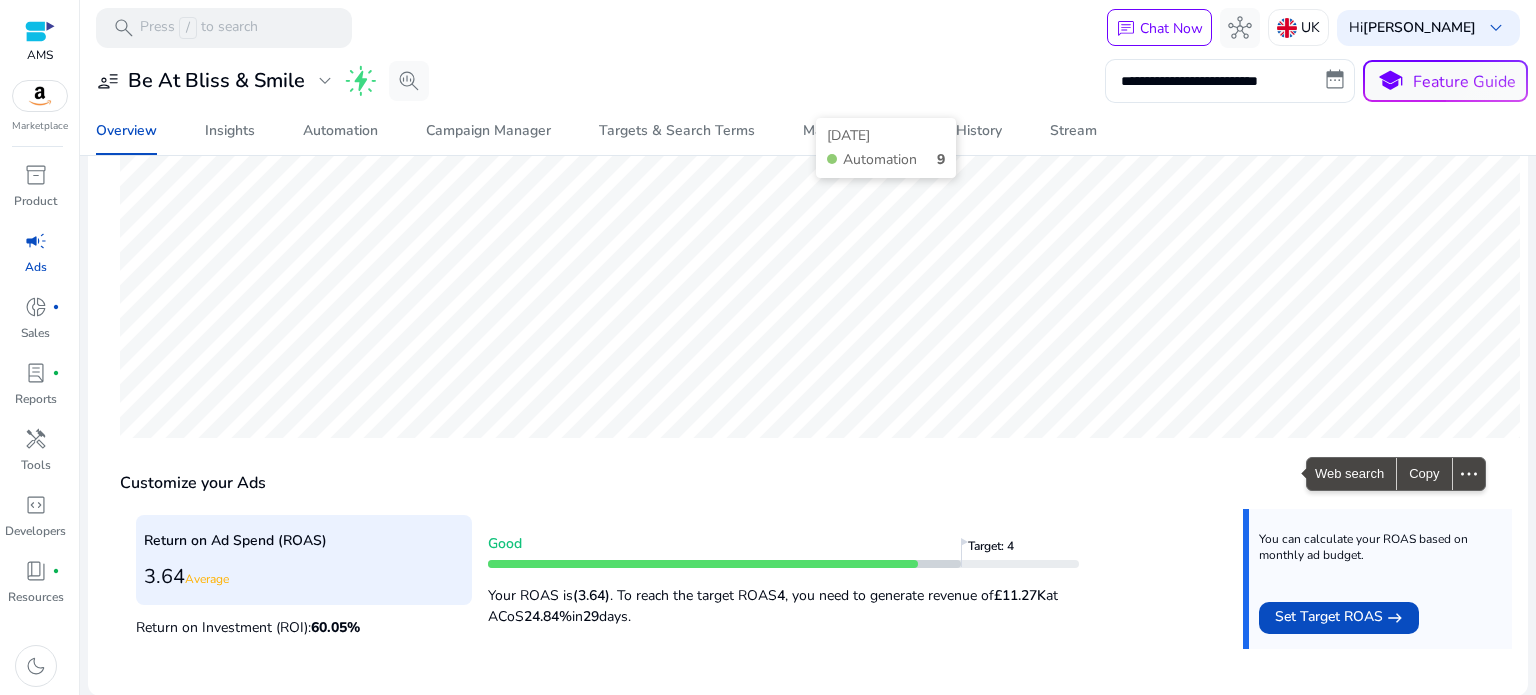 scroll, scrollTop: 0, scrollLeft: 0, axis: both 